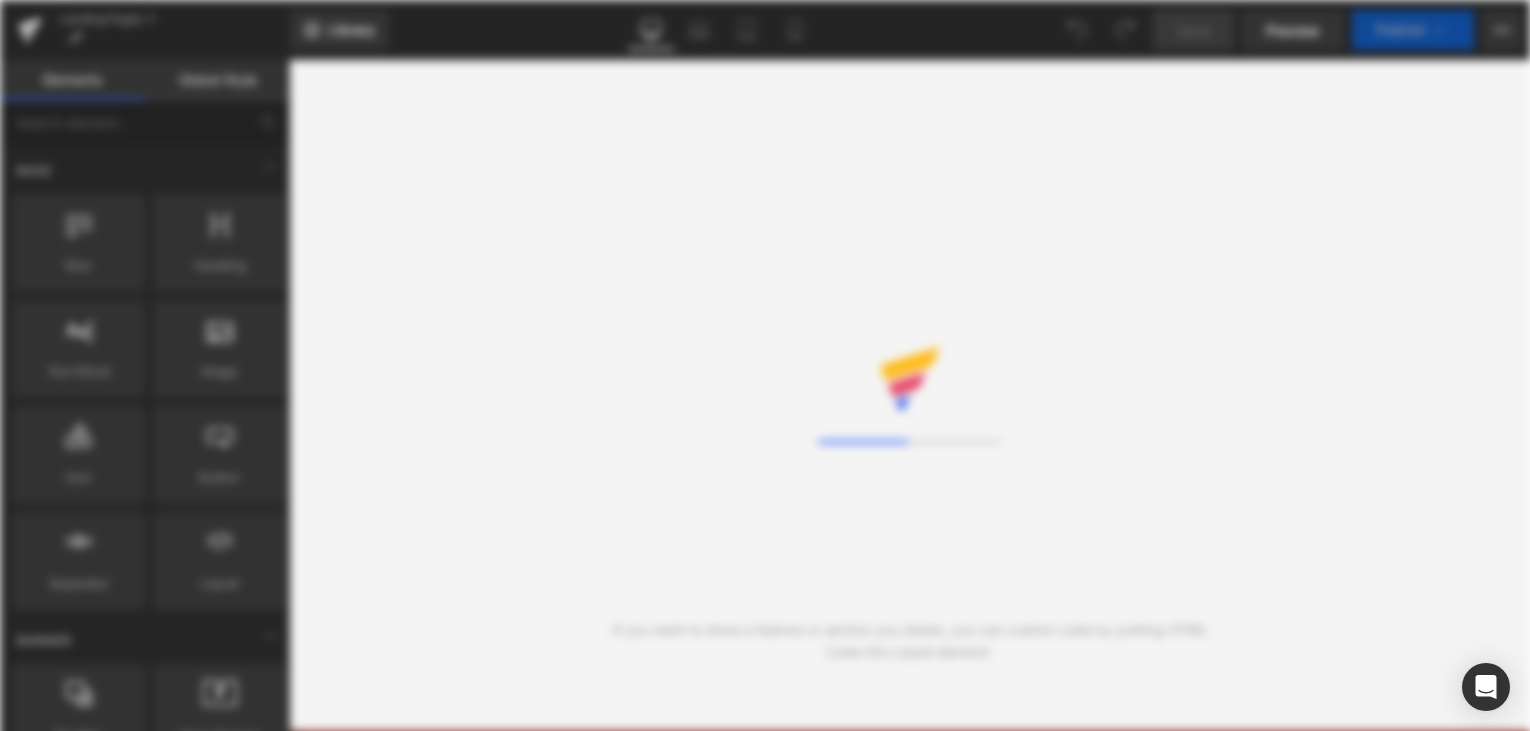 scroll, scrollTop: 0, scrollLeft: 0, axis: both 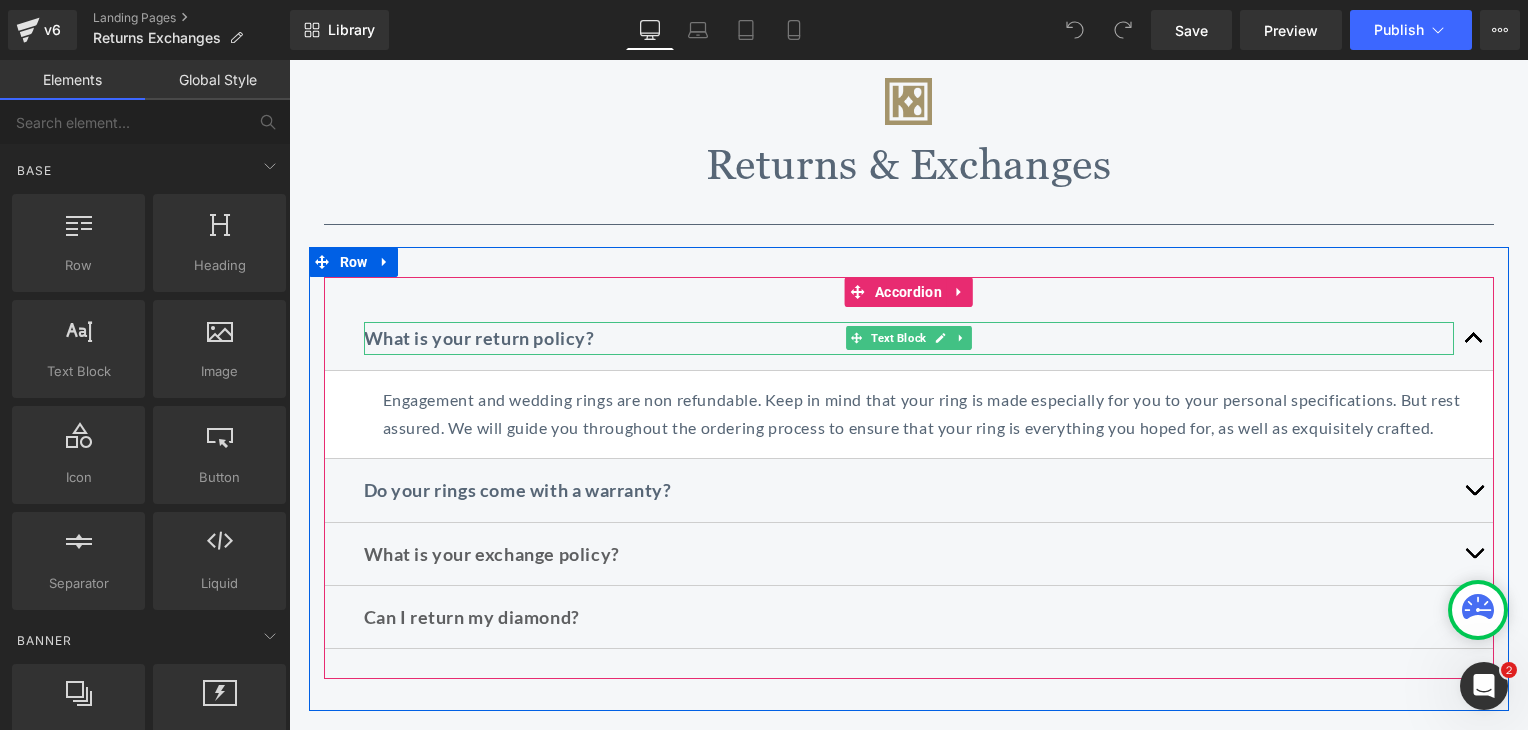 click on "What is your return policy?" at bounding box center (479, 338) 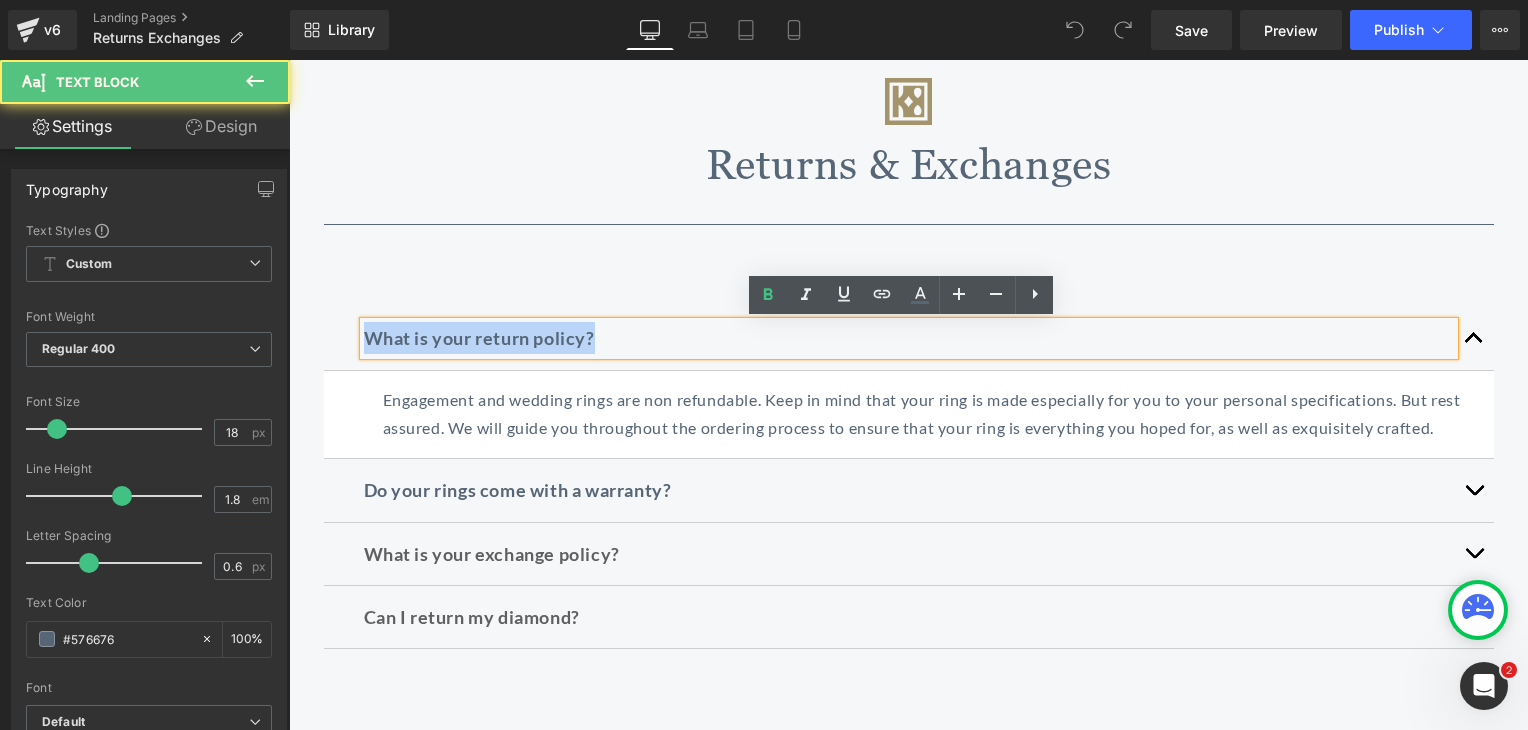 drag, startPoint x: 363, startPoint y: 340, endPoint x: 710, endPoint y: 342, distance: 347.00577 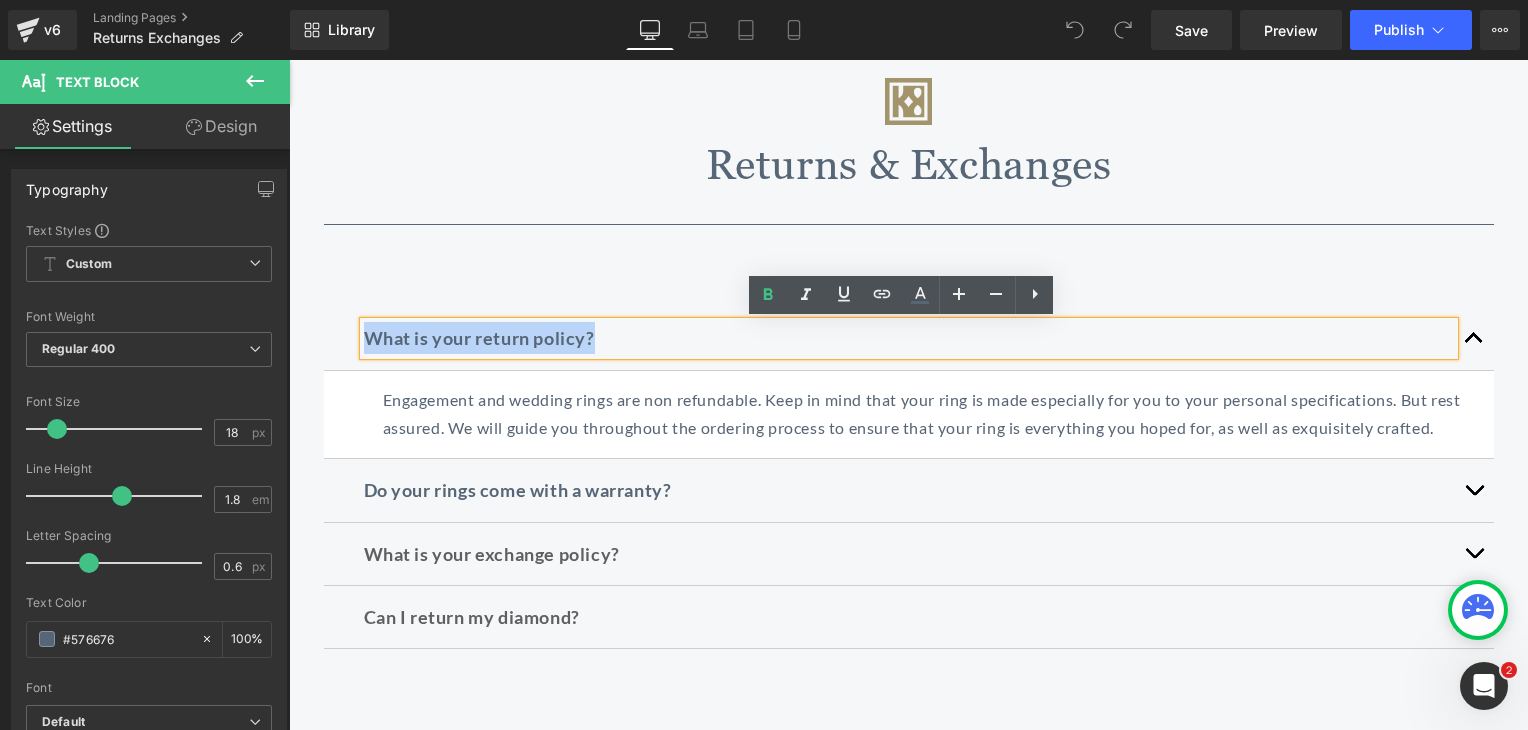 copy on "What is your return policy?" 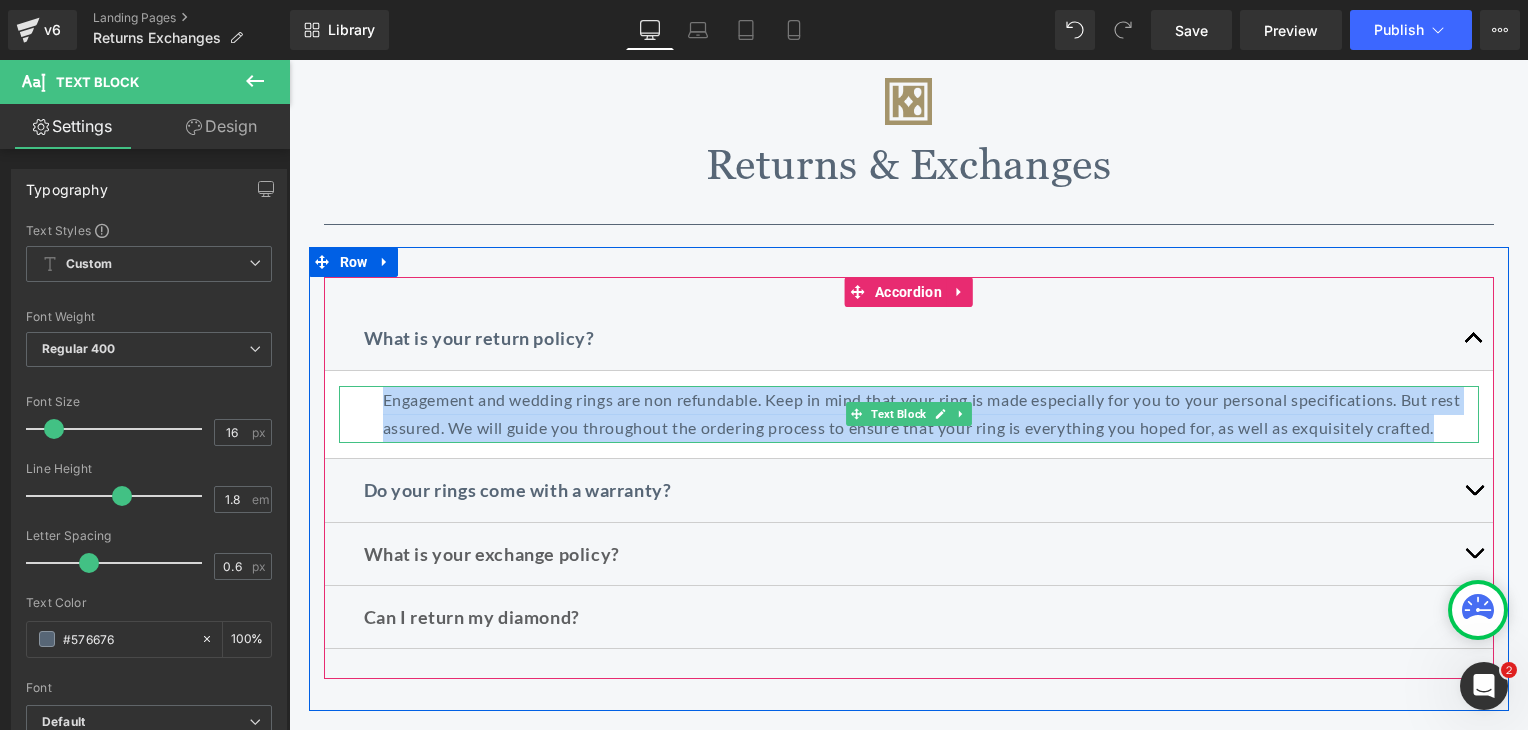 drag, startPoint x: 370, startPoint y: 397, endPoint x: 1464, endPoint y: 424, distance: 1094.3331 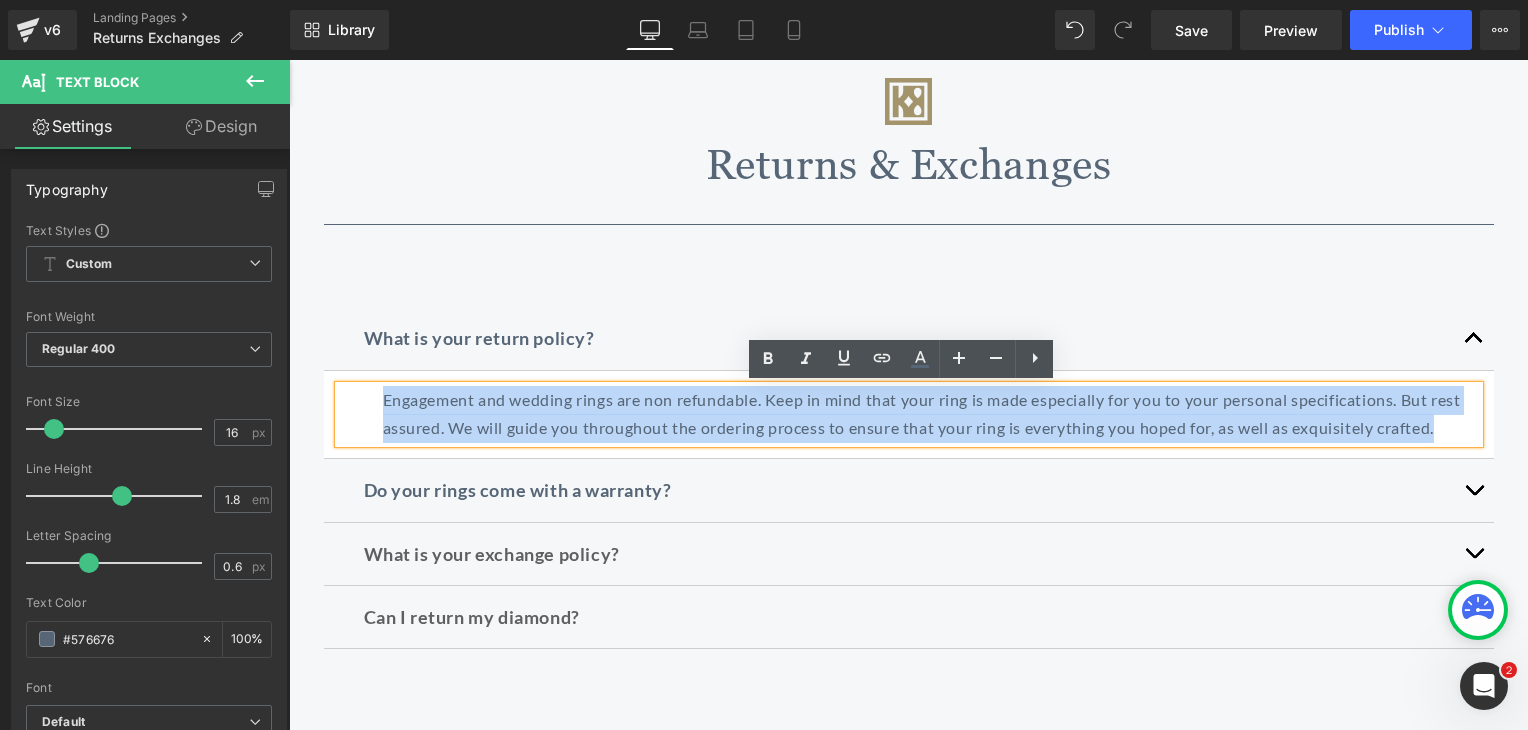 copy on "Engagement and wedding rings are non refundable. Keep in mind that your ring is made especially for you to your personal specifications. But rest assured. We will guide you throughout the ordering process to ensure that your ring is everything you hoped for, as well as exquisitely crafted." 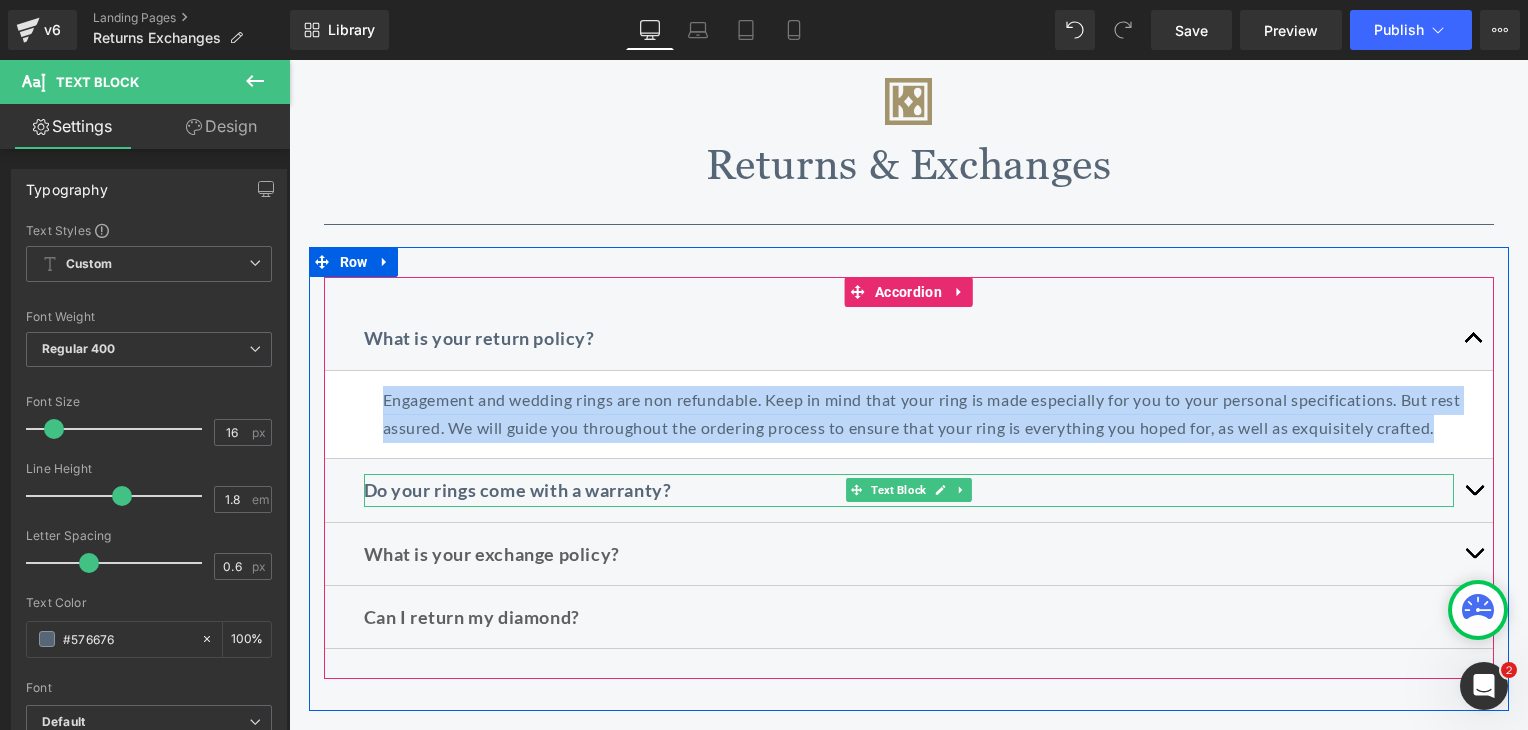 click on "Do your rings come with a warranty?" at bounding box center [518, 490] 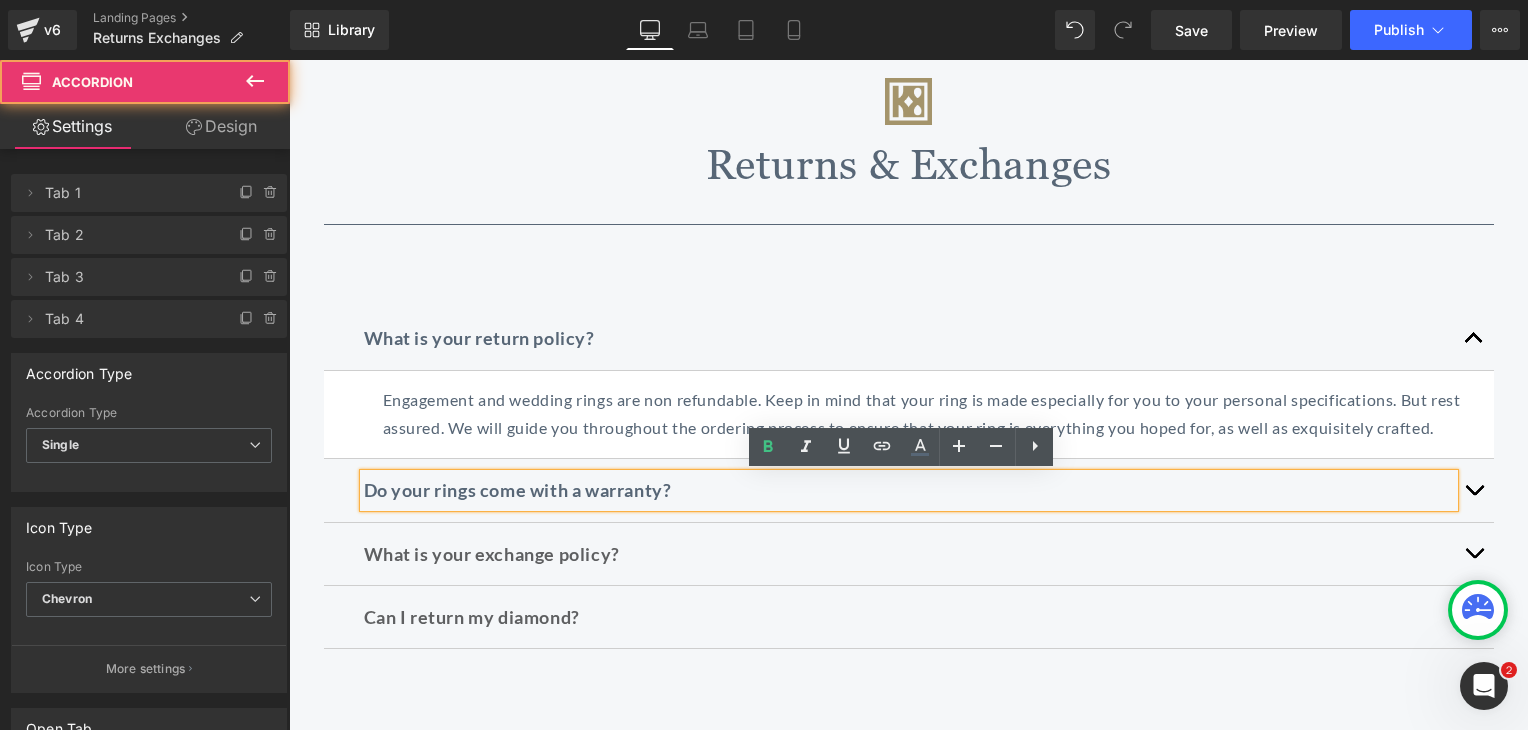 click at bounding box center (1474, 490) 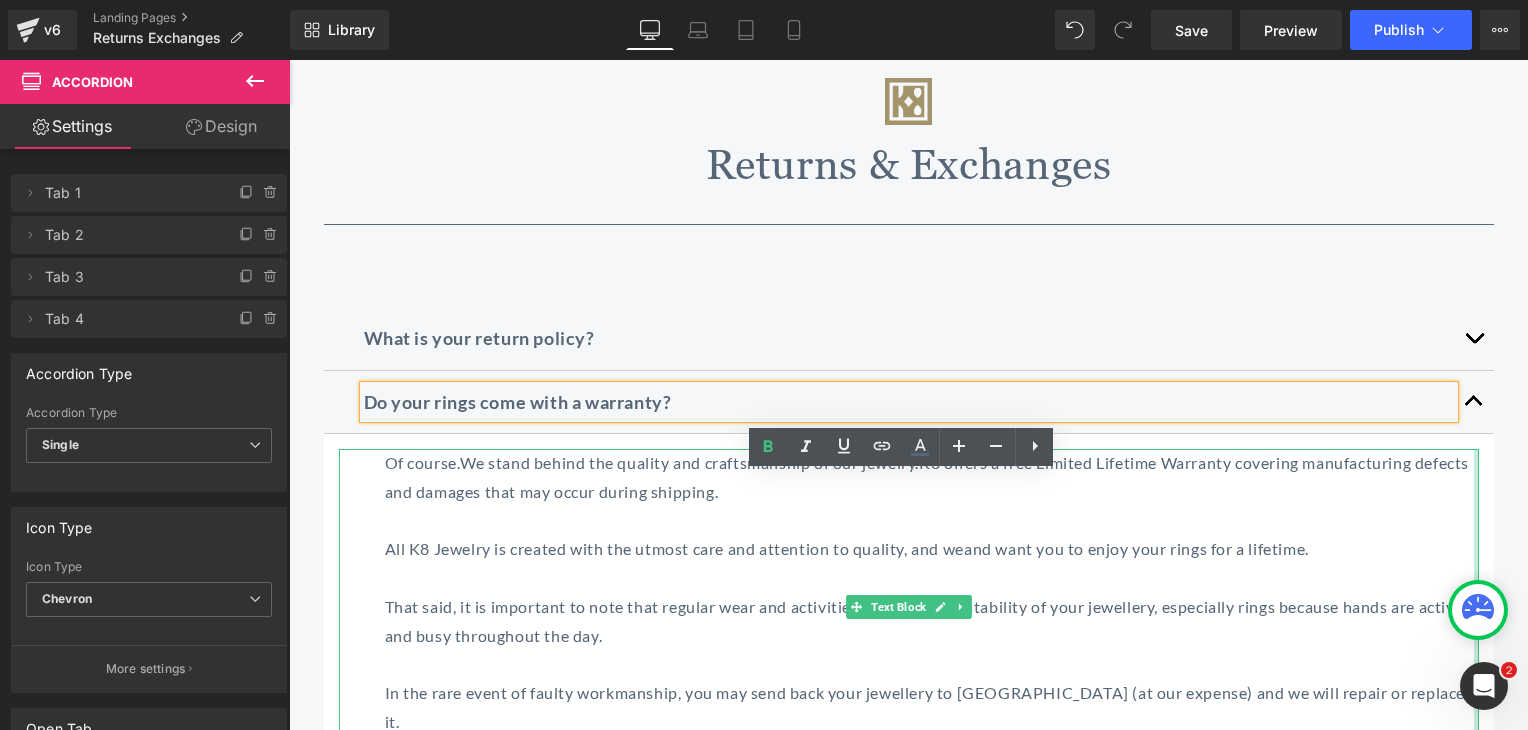 click at bounding box center (1476, 622) 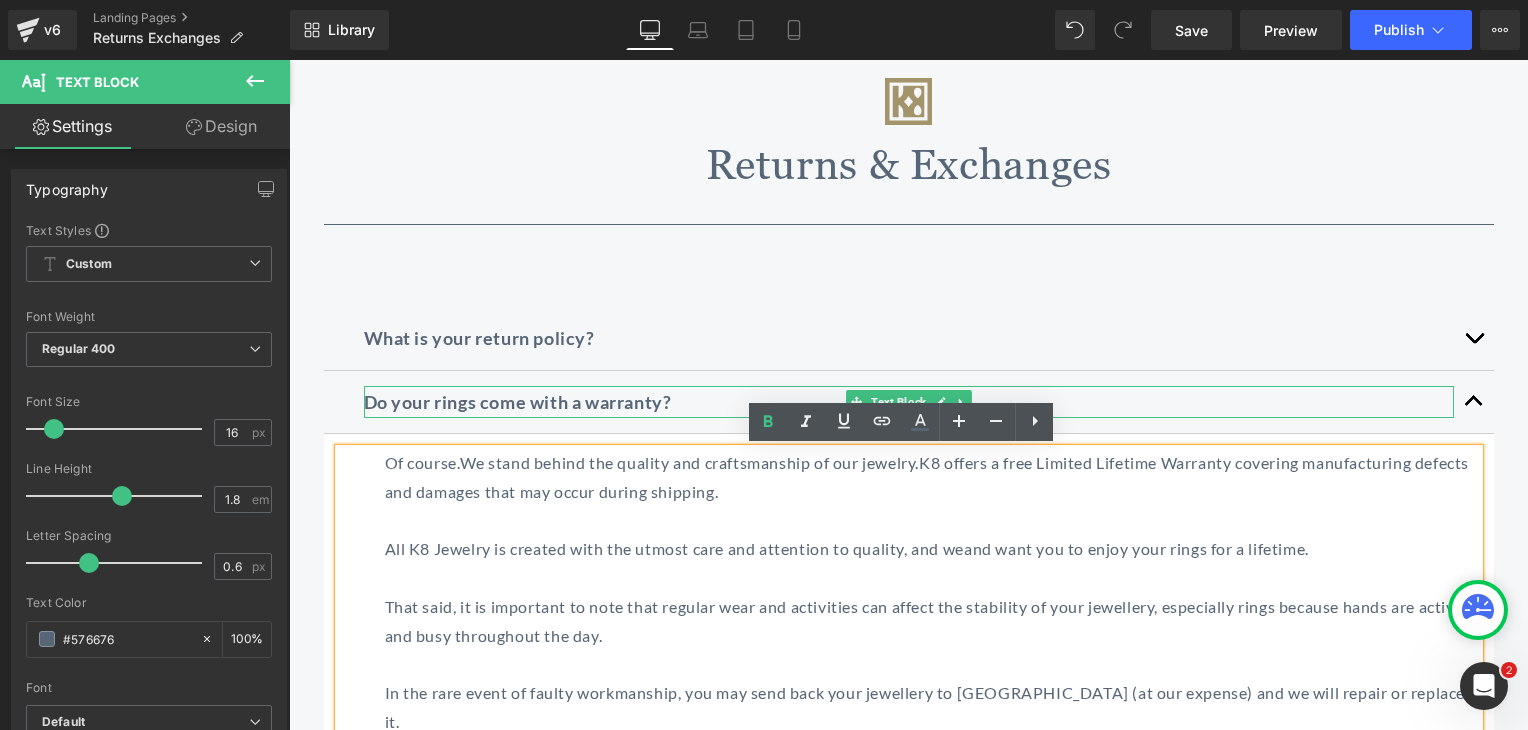 click on "Do your rings come with a warranty?" at bounding box center (909, 402) 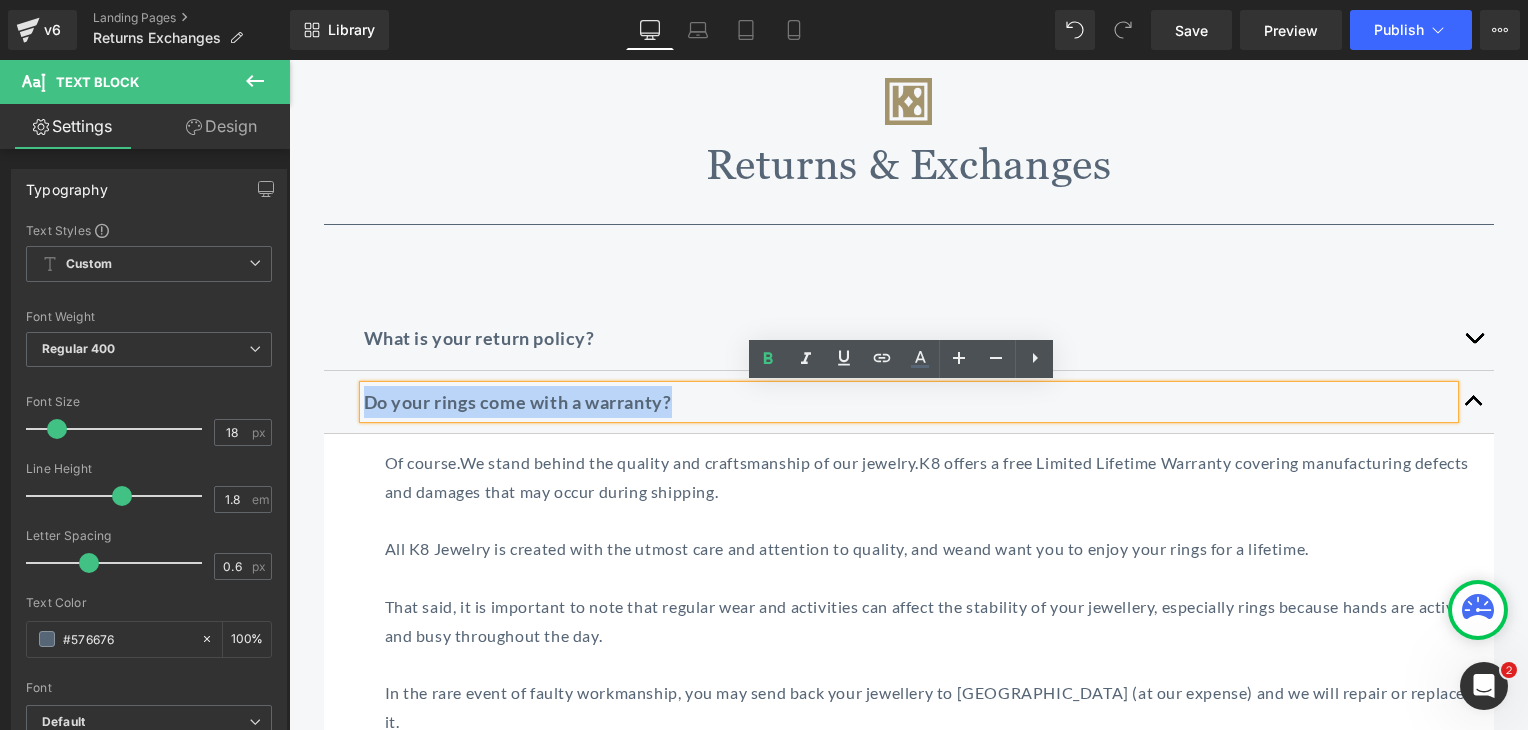 drag, startPoint x: 690, startPoint y: 393, endPoint x: 200, endPoint y: 344, distance: 492.4439 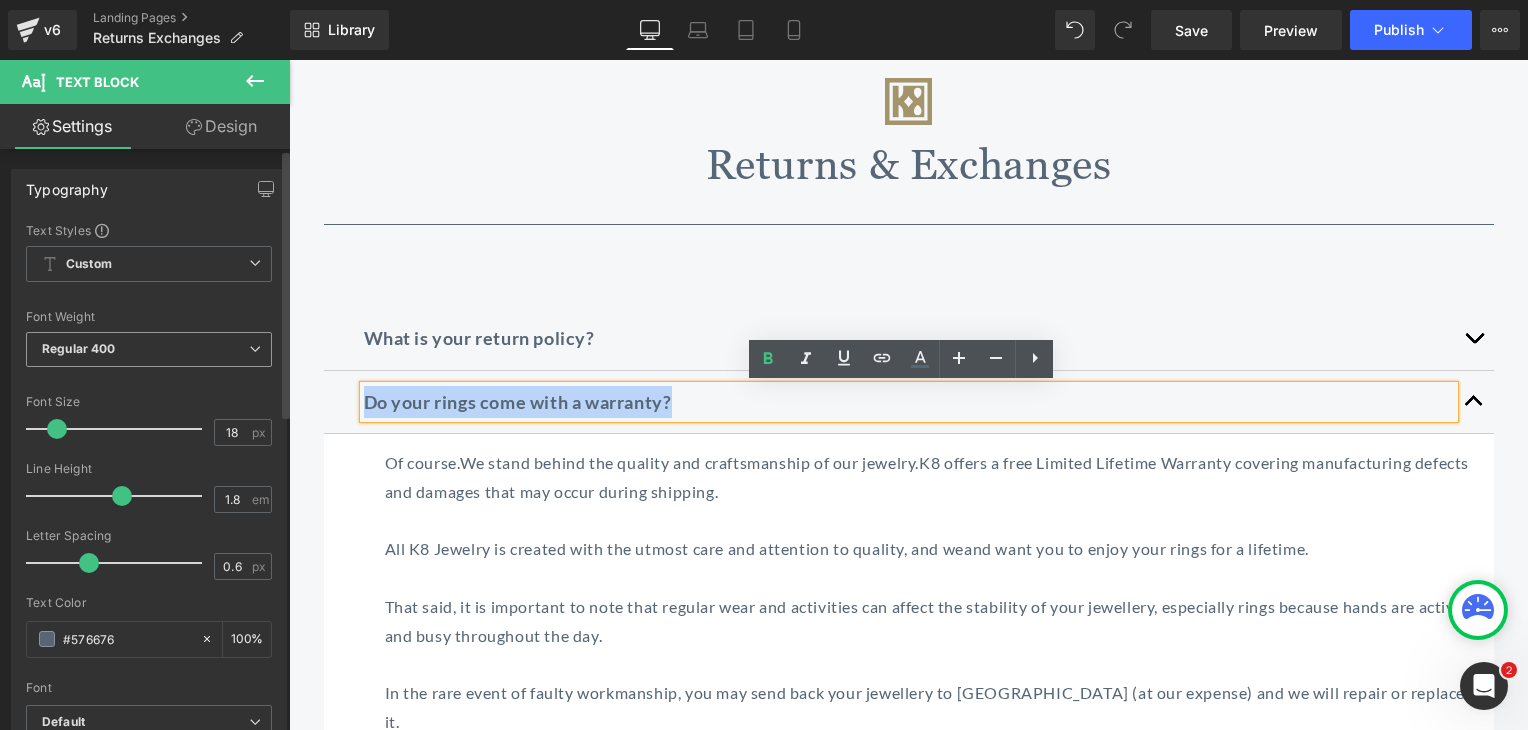 copy on "Do your rings come with a warranty?" 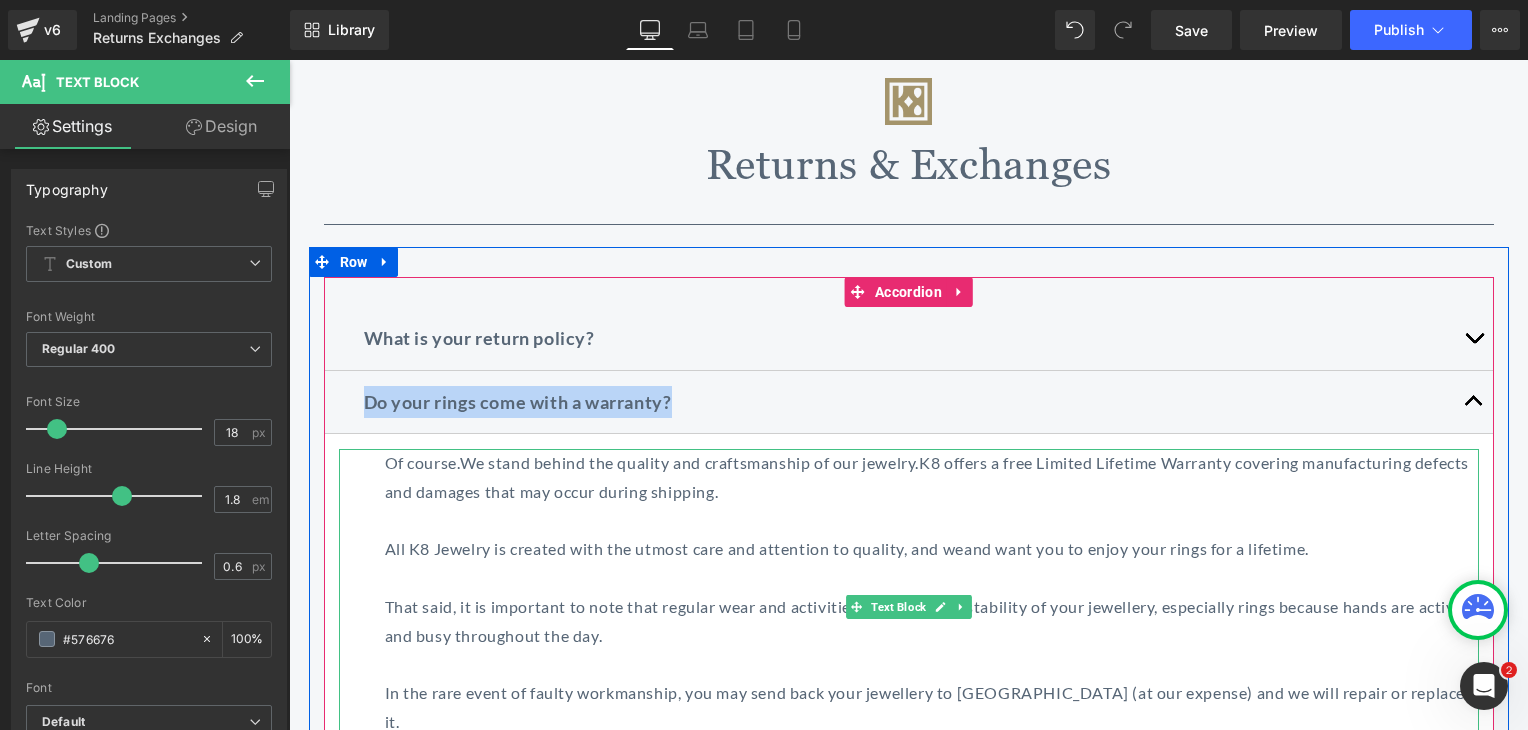 click on "We stand behind the quality and craftsmanship of our jewelry." at bounding box center [690, 462] 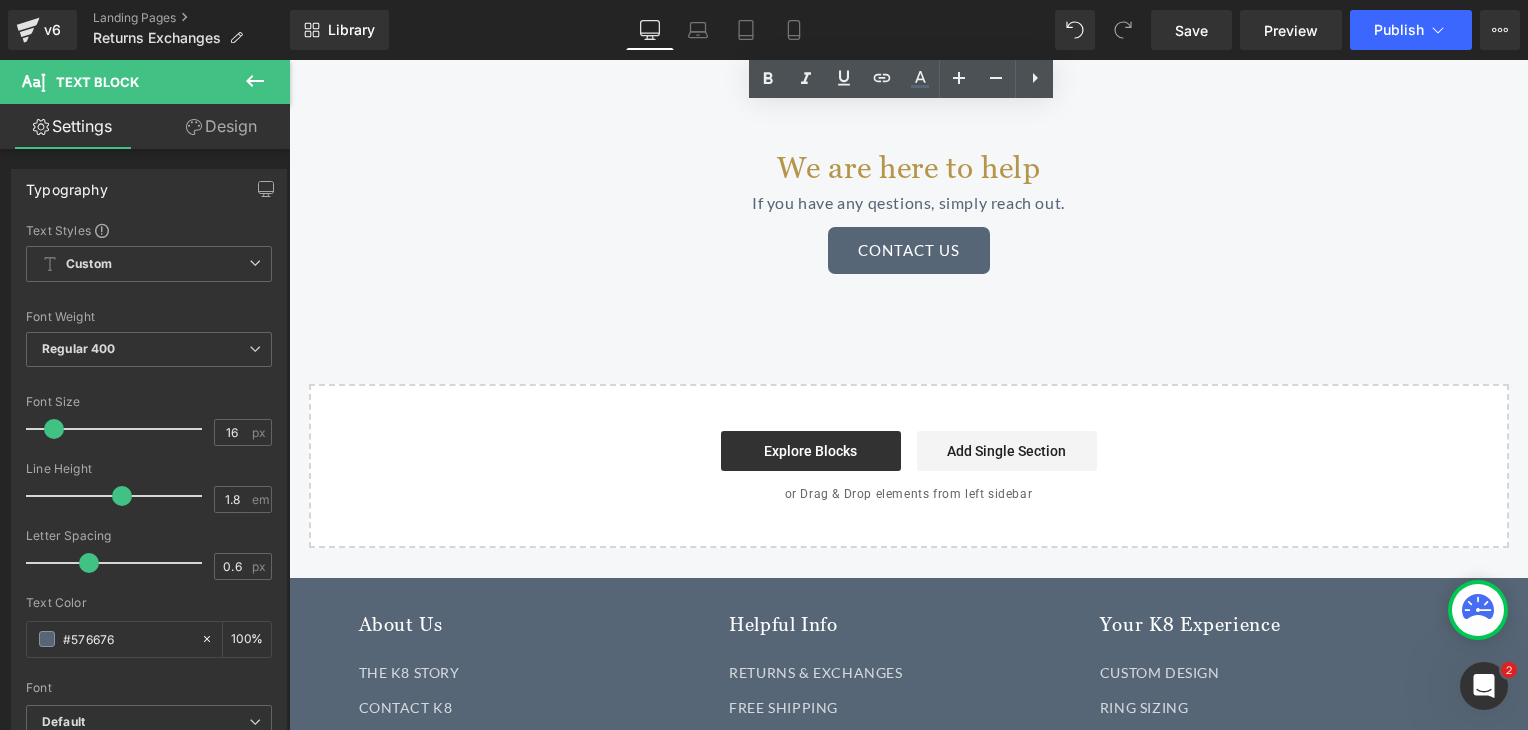 scroll, scrollTop: 1705, scrollLeft: 0, axis: vertical 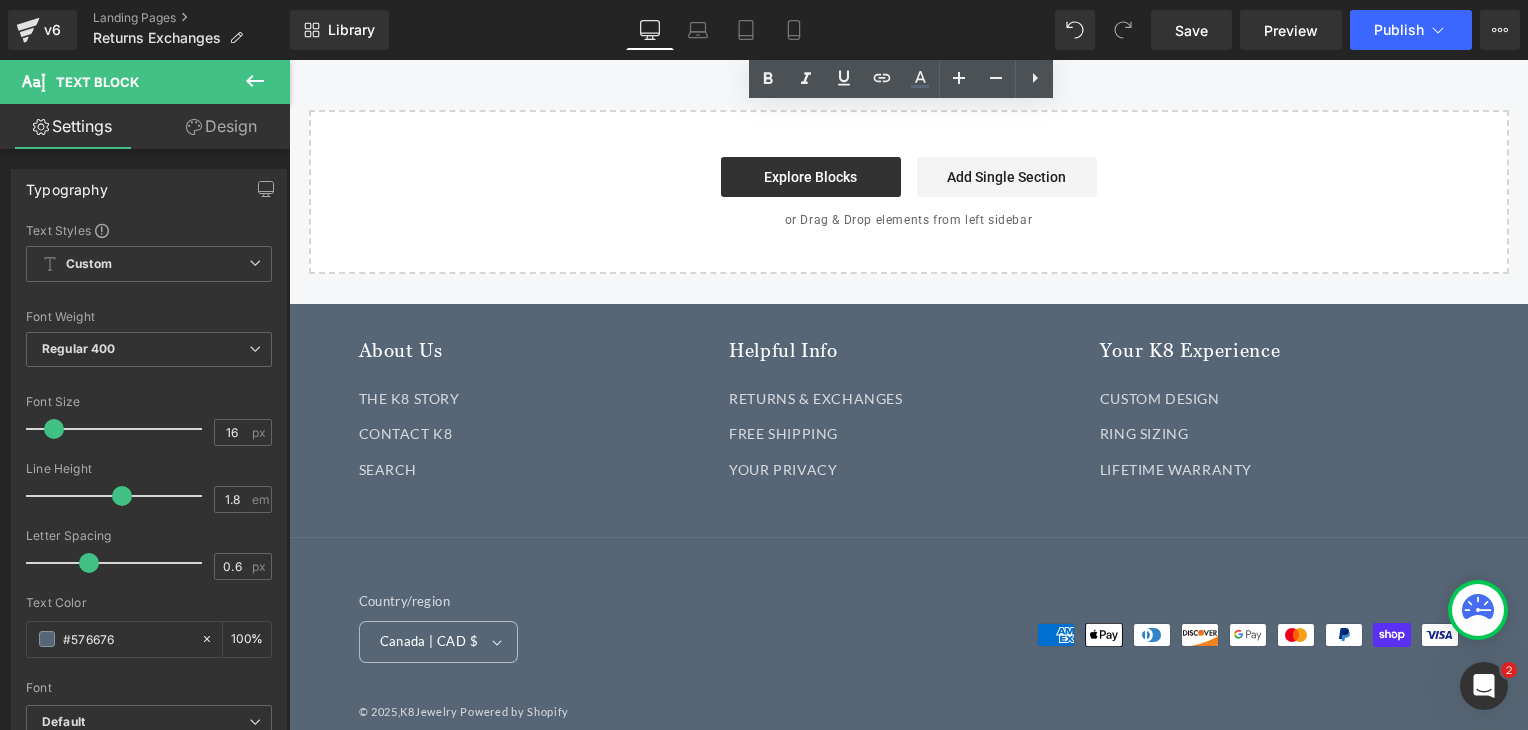 drag, startPoint x: 370, startPoint y: 457, endPoint x: 1079, endPoint y: 292, distance: 727.9464 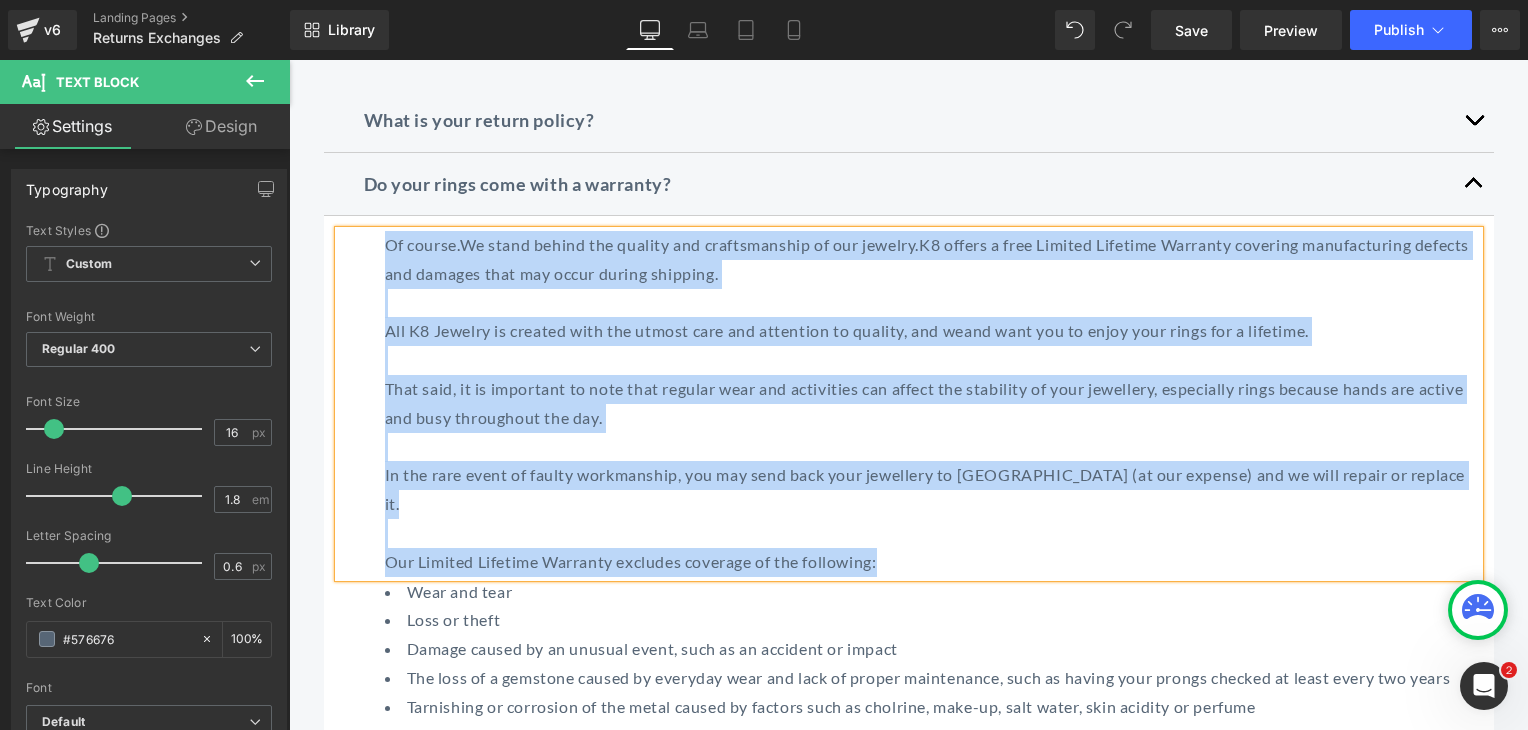 scroll, scrollTop: 405, scrollLeft: 0, axis: vertical 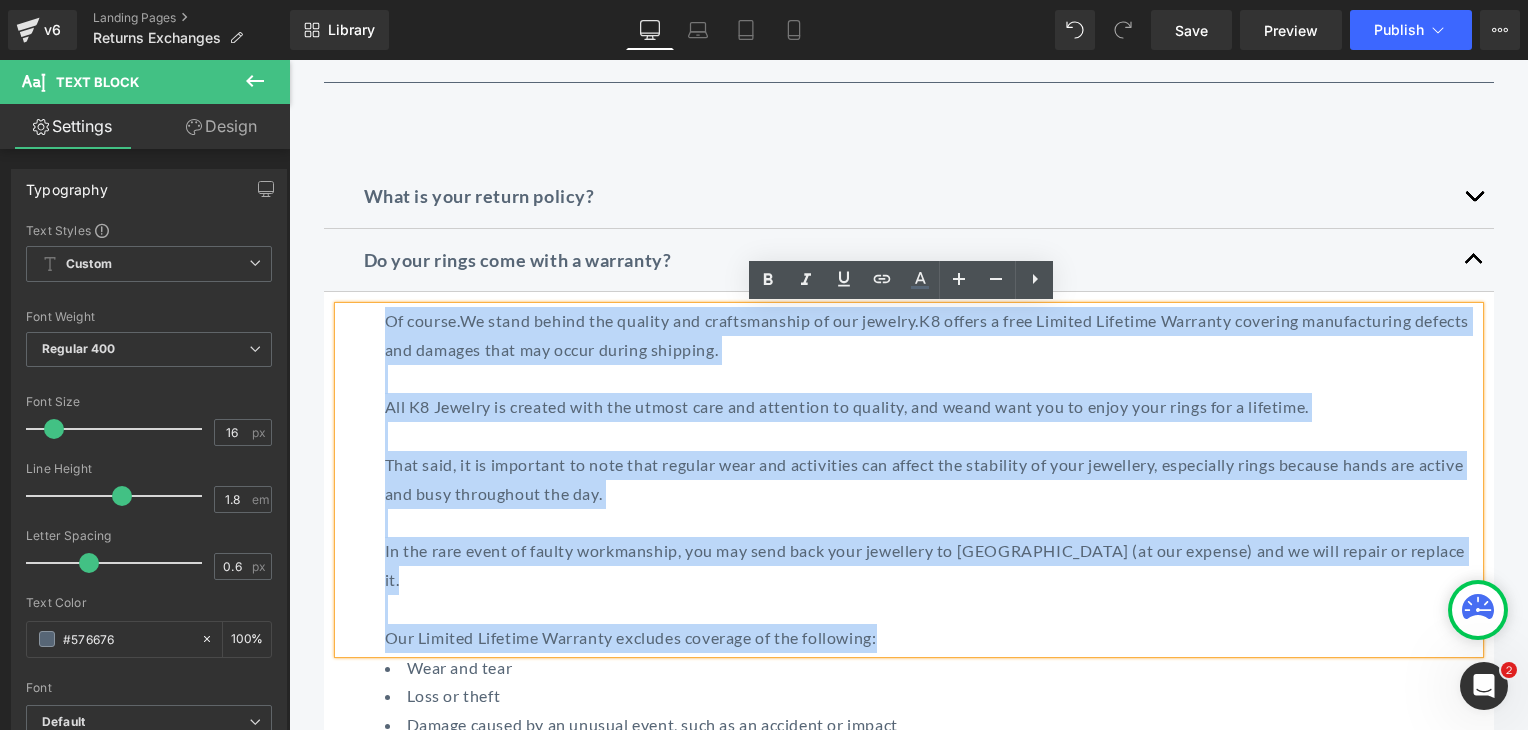 copy on "Of course.  We stand behind the quality and craftsmanship of our jewelry.  K8 offers a free Limited Lifetime Warranty covering manufacturing defects and damages that may occur during shipping.  All K8 Jewelry is created with the utmost care and attention to quality, and we  and want  you to enjoy your rings for a lifetime. That said, it is important to note that regular wear and activities can affect the stability of your jewellery, especially rings because hands are active and busy throughout the day.  In the rare event of faulty workmanship, you may send back your jewellery to us (at our expense) and we will repair or replace it. Our Limited Lifetime Warranty excludes coverage of the following:" 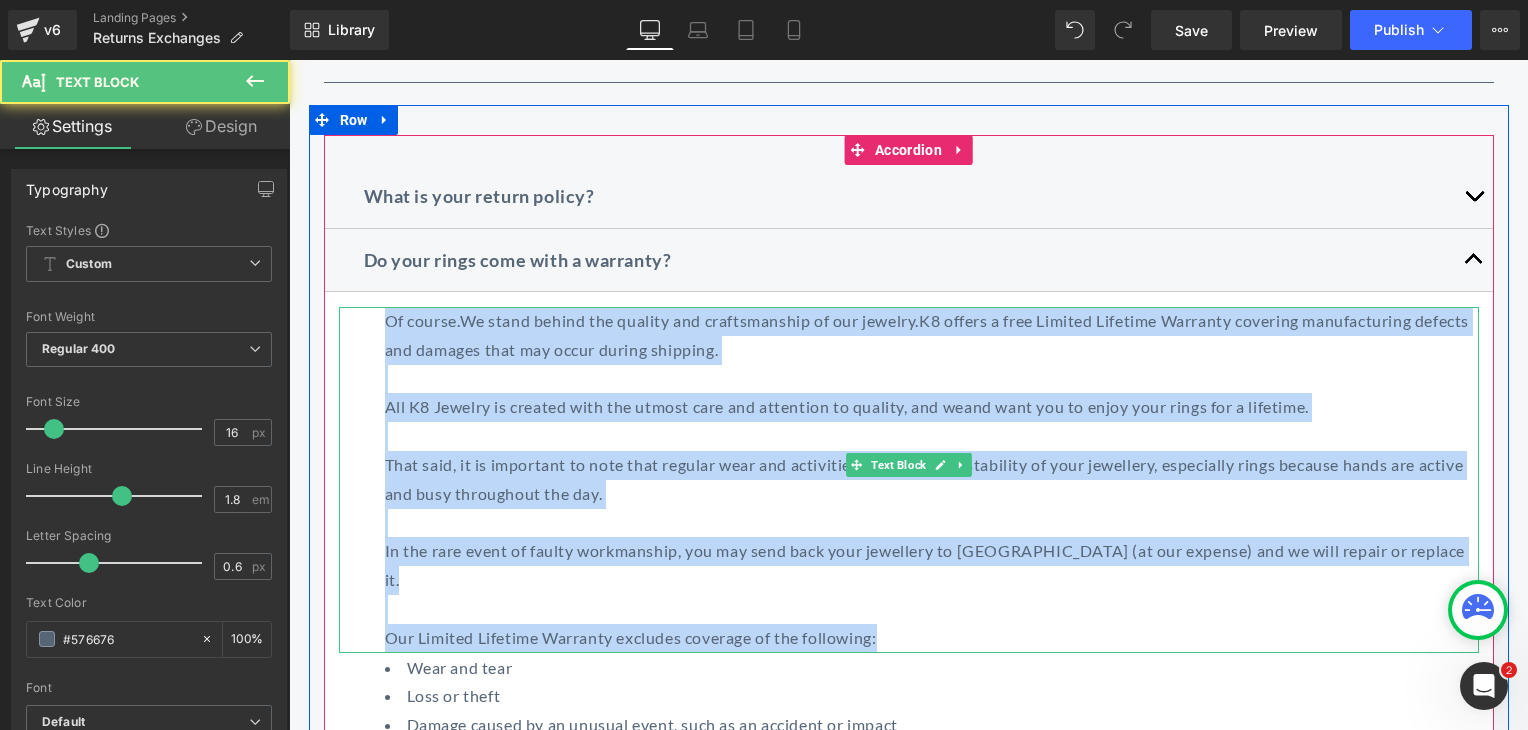 click on "That said, it is important to note that regular wear and activities can affect the stability of your jewellery, especially rings because hands are active and busy throughout the day." at bounding box center [932, 480] 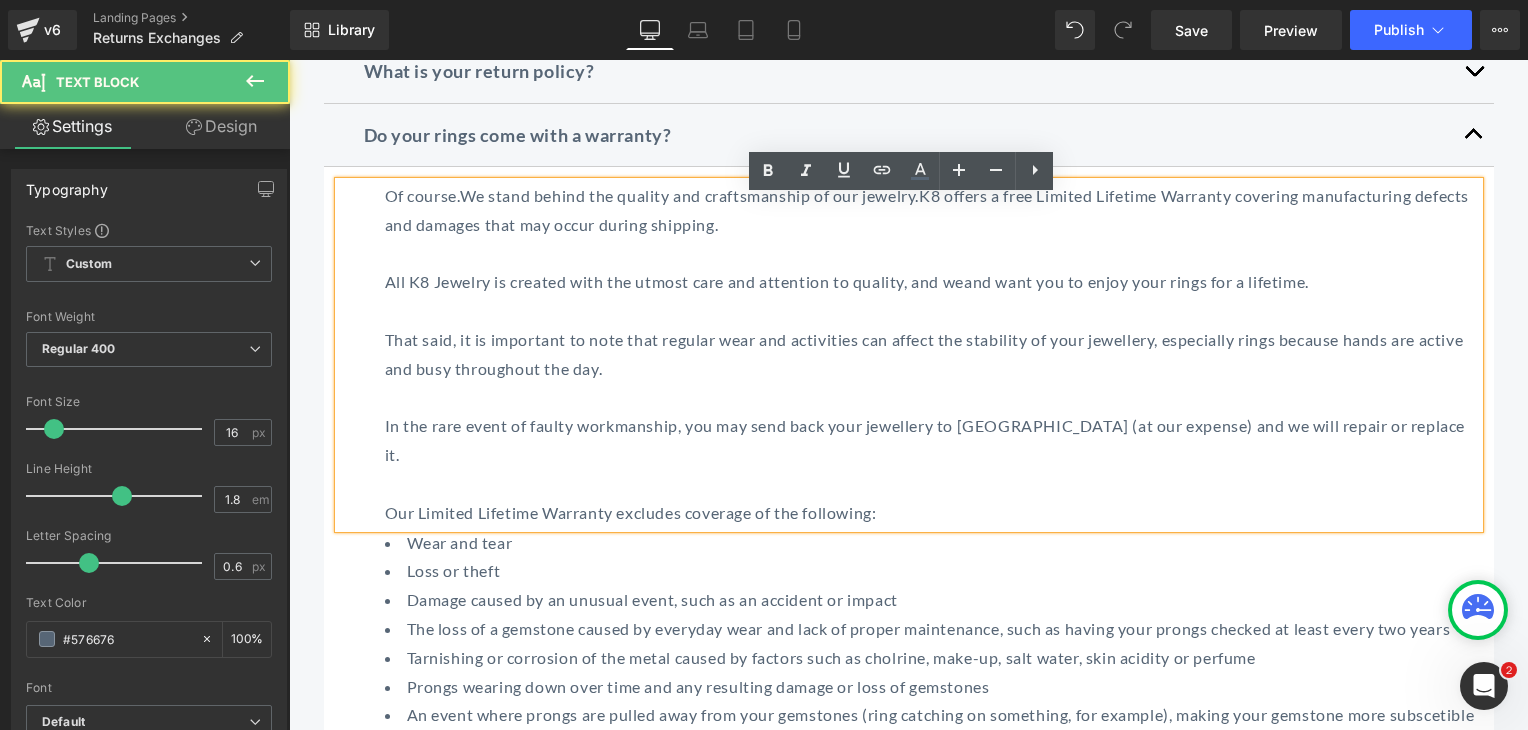 scroll, scrollTop: 605, scrollLeft: 0, axis: vertical 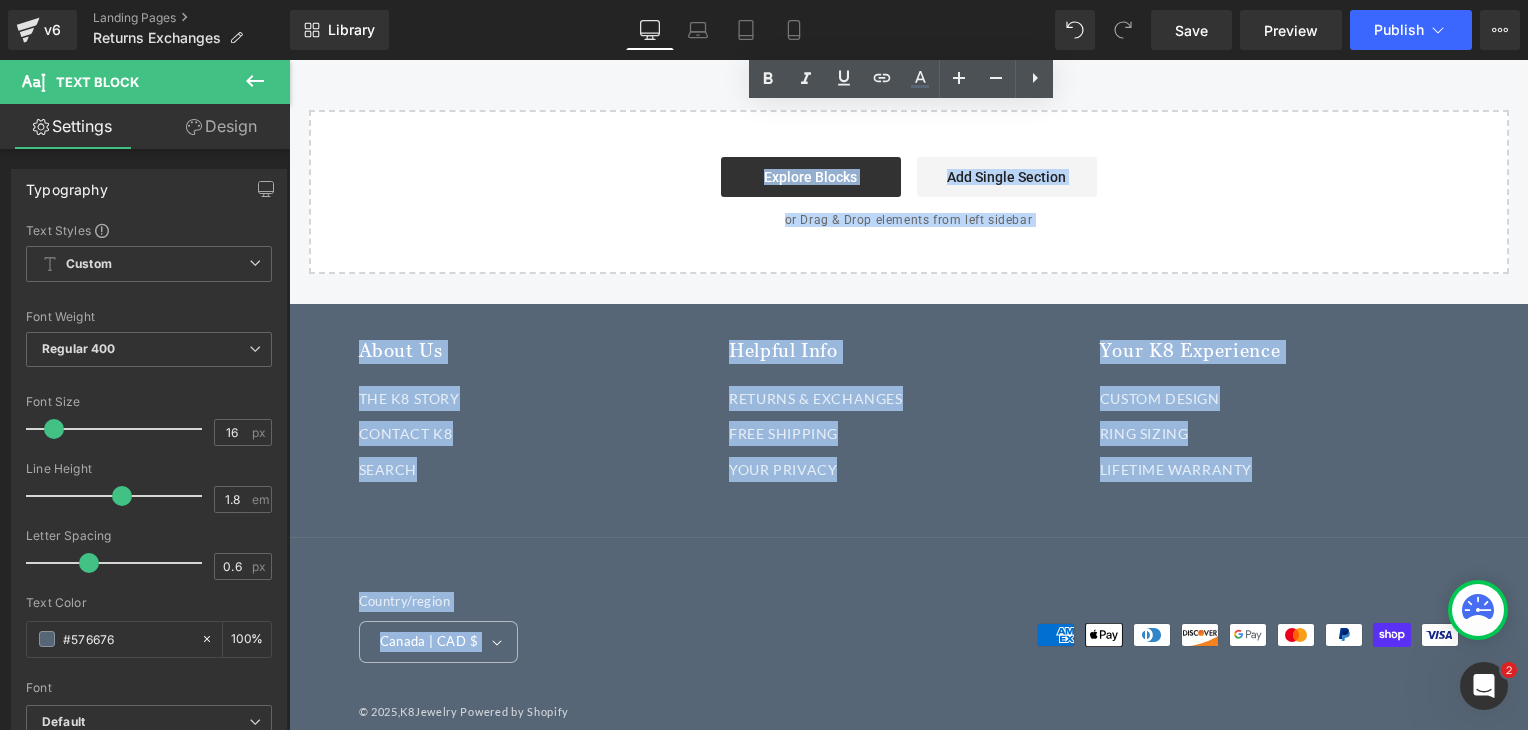 drag, startPoint x: 399, startPoint y: 434, endPoint x: 1409, endPoint y: 522, distance: 1013.8264 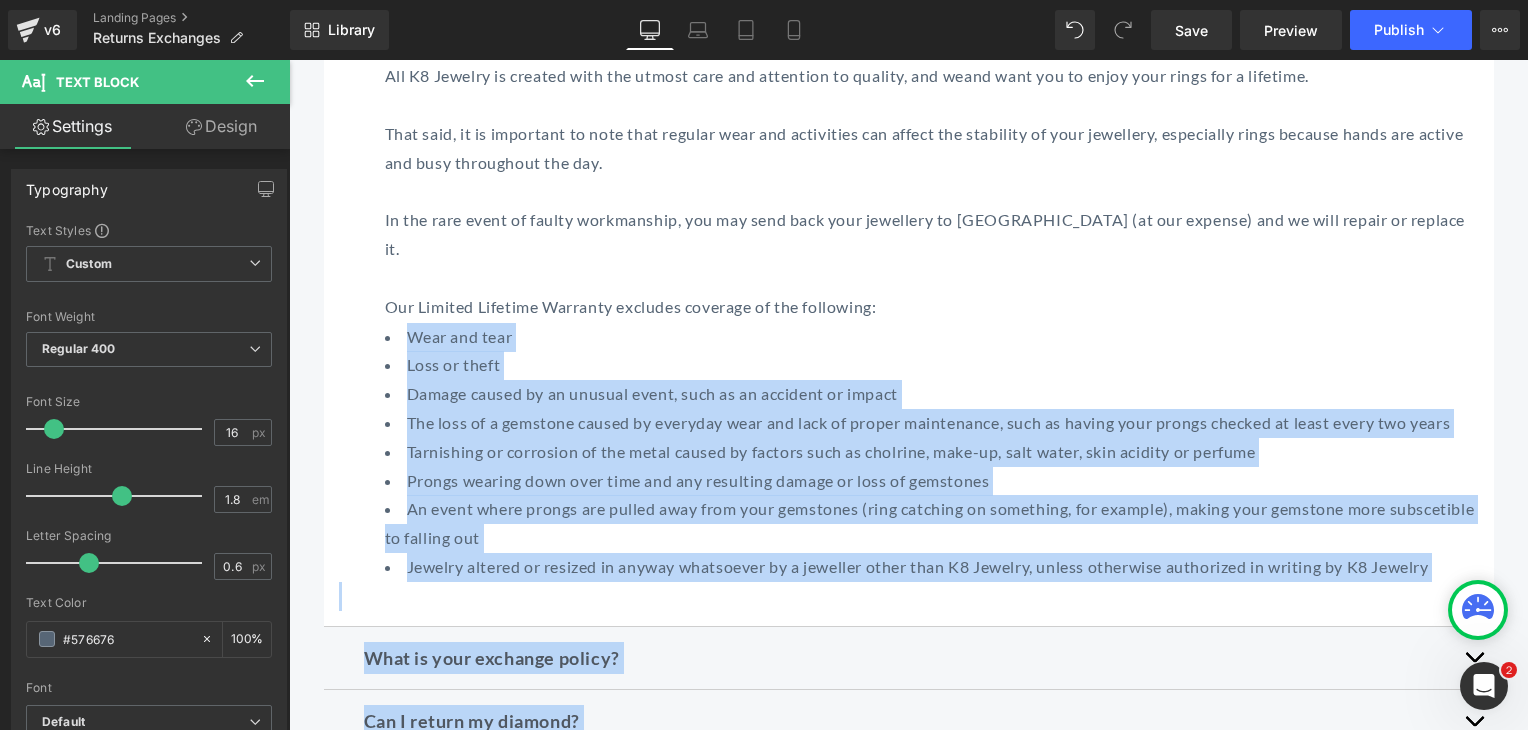 scroll, scrollTop: 705, scrollLeft: 0, axis: vertical 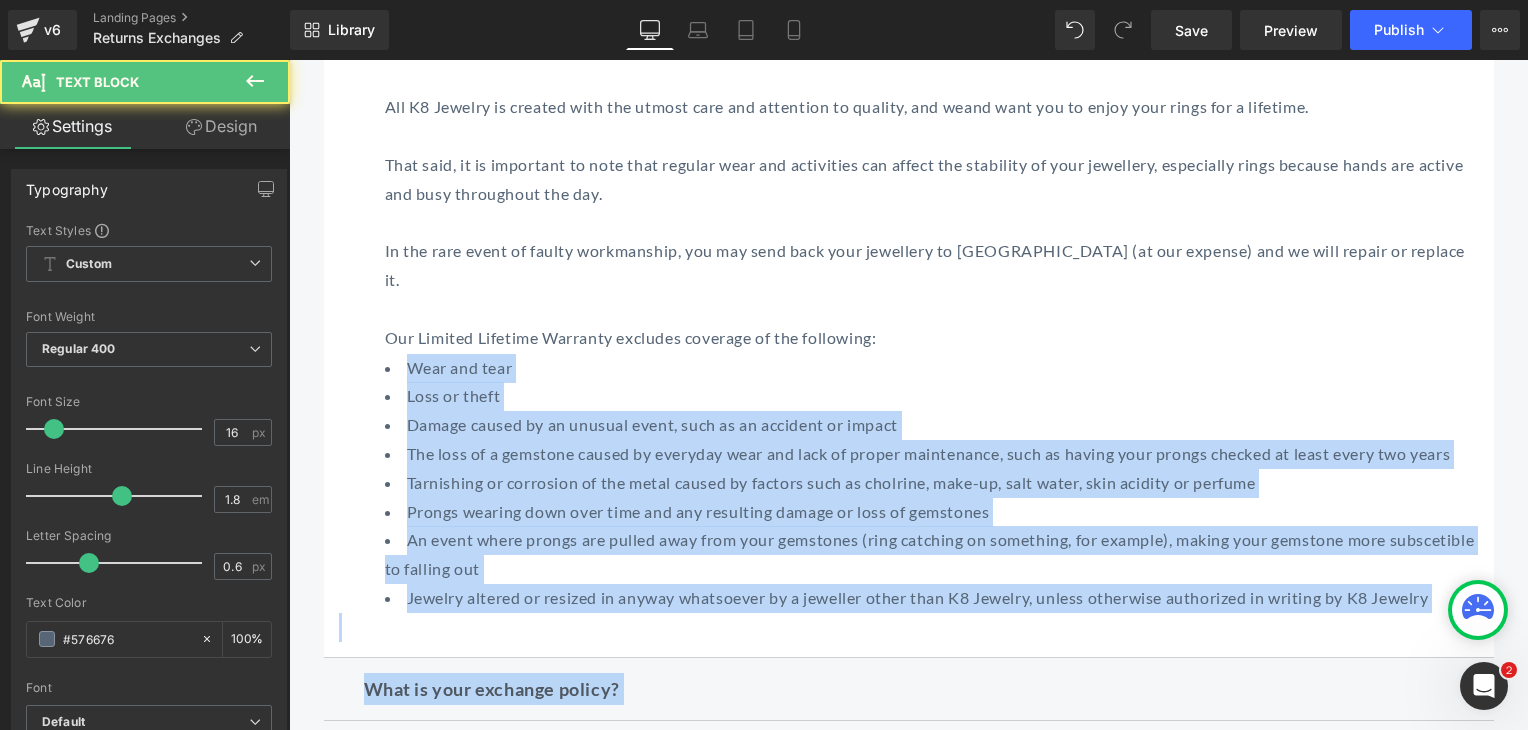 click on "An event where prongs are pulled away from your gemstones (ring catching on something, for example), making your gemstone more subscetible to falling out" at bounding box center (932, 555) 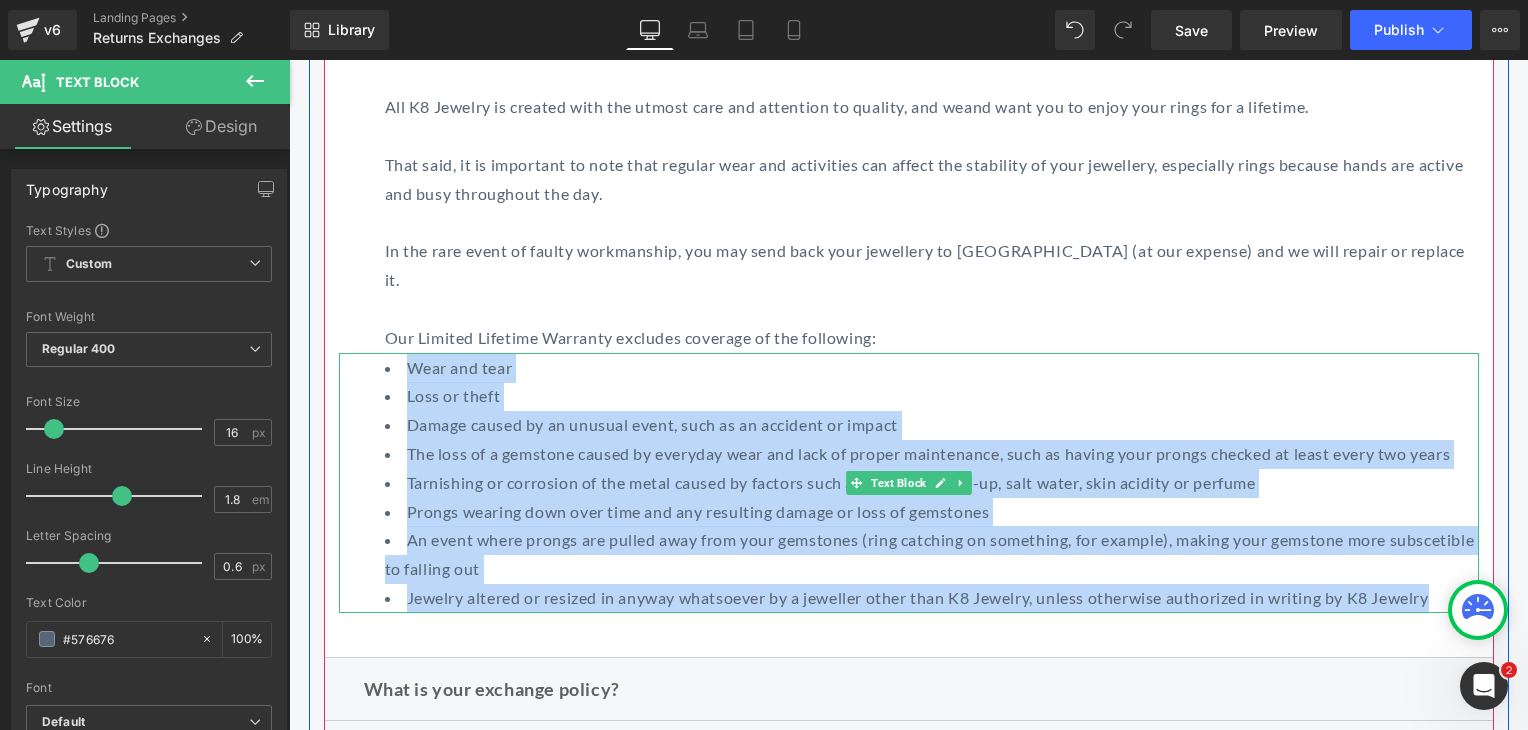 drag, startPoint x: 395, startPoint y: 335, endPoint x: 1450, endPoint y: 571, distance: 1081.074 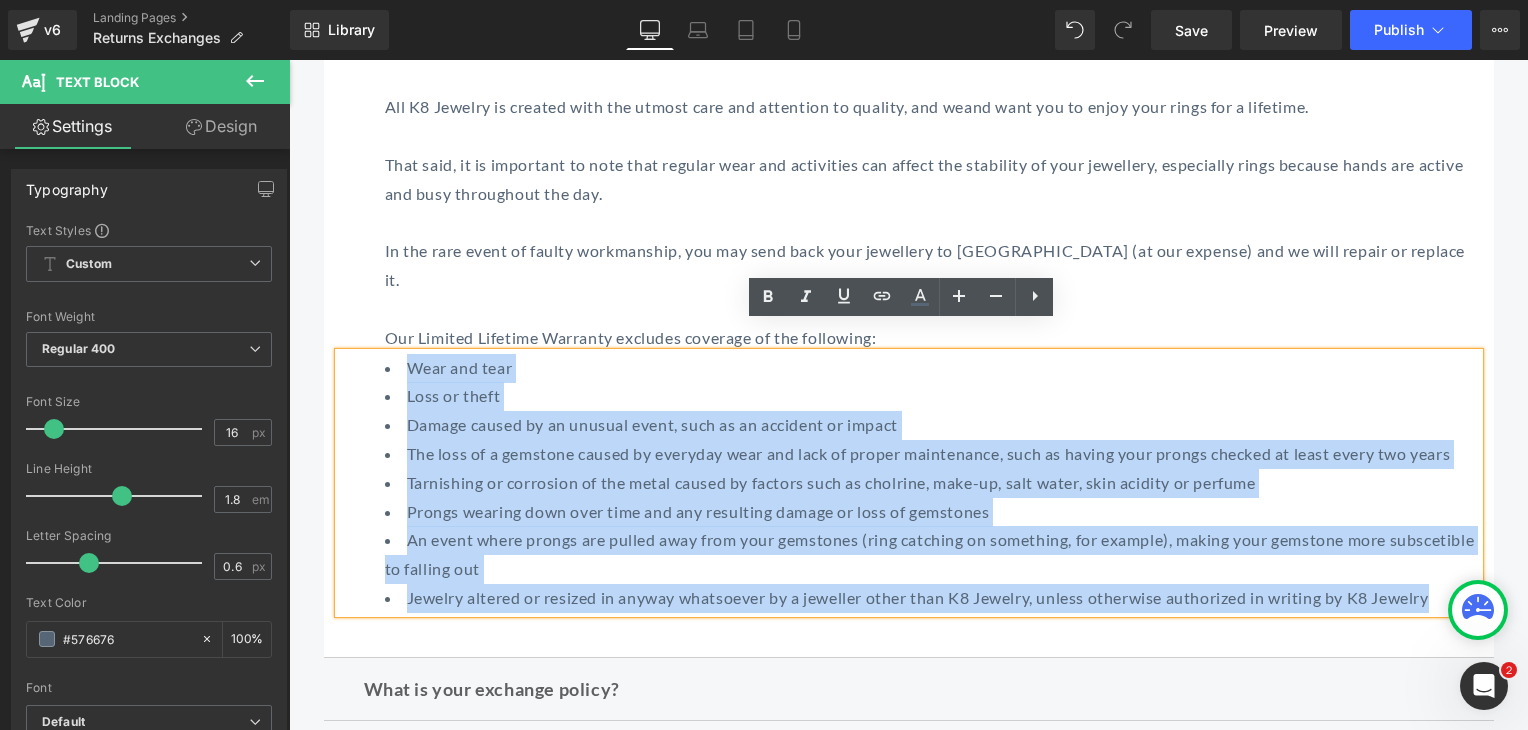 copy on "Wear and tear Loss or theft Damage caused by an unusual event, such as an accident or impact The loss of a gemstone caused by everyday wear and lack of proper maintenance, such as having your prongs checked at least every two years Tarnishing or corrosion of the metal caused by factors such as cholrine, make-up, salt water, skin acidity or perfume Prongs wearing down over time and any resulting damage or loss of gemstones An event where prongs are pulled away from your gemstones (ring catching on something, for example), making your gemstone more subscetible to falling out Jewelry altered or resized in anyway whatsoever by a jeweller other than K8 Jewelry, unless otherwise authorized in writing by K8 Jewelry" 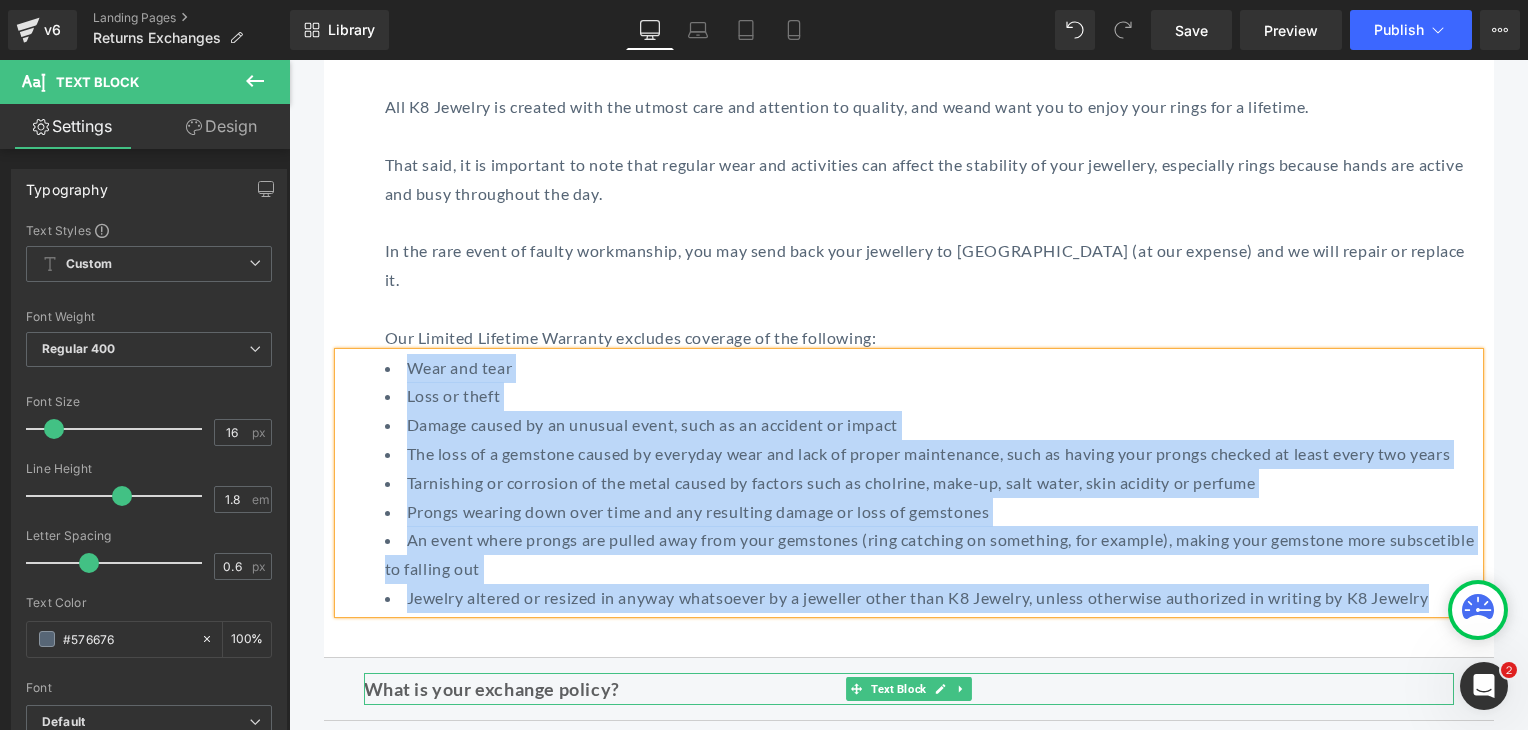 click on "What is your exchange policy?" at bounding box center (909, 689) 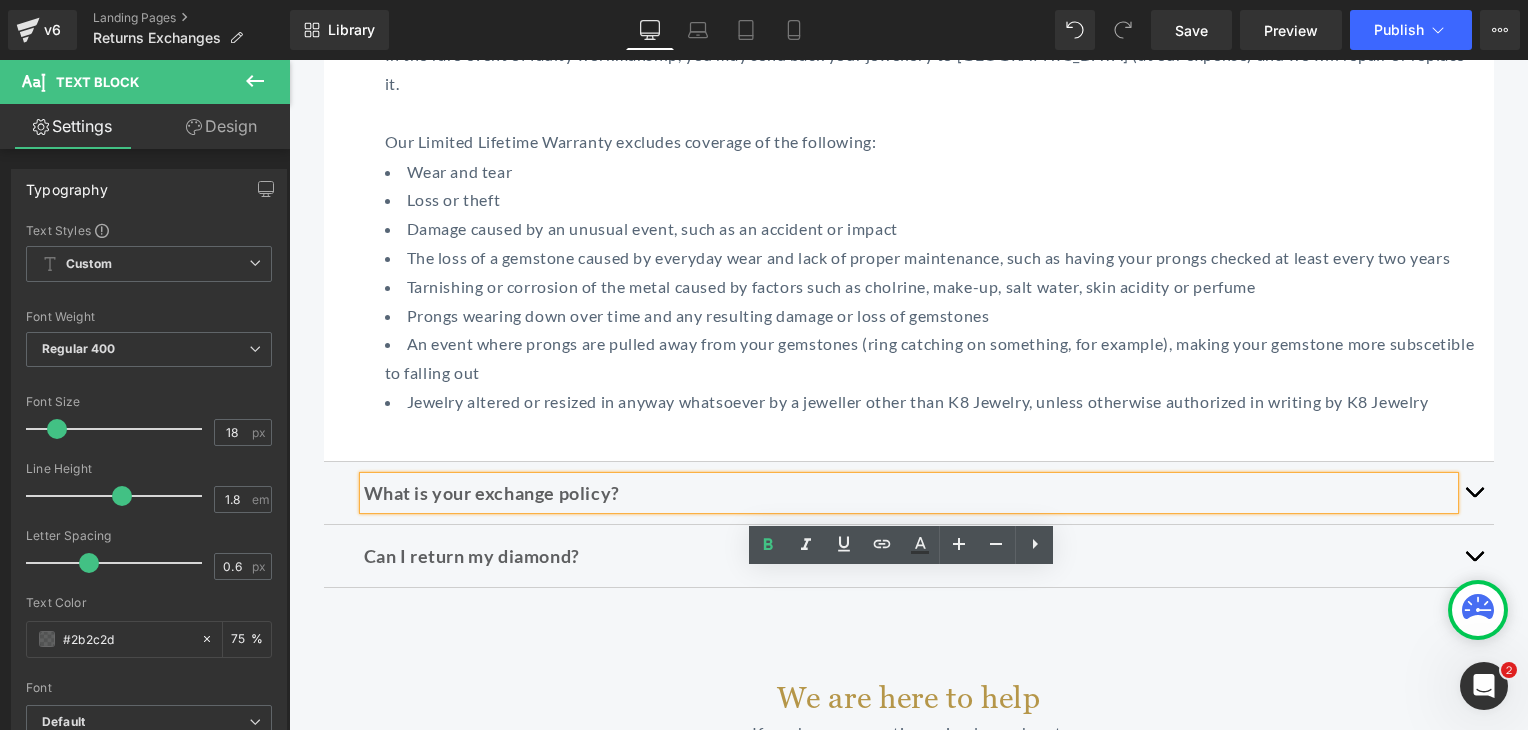 scroll, scrollTop: 905, scrollLeft: 0, axis: vertical 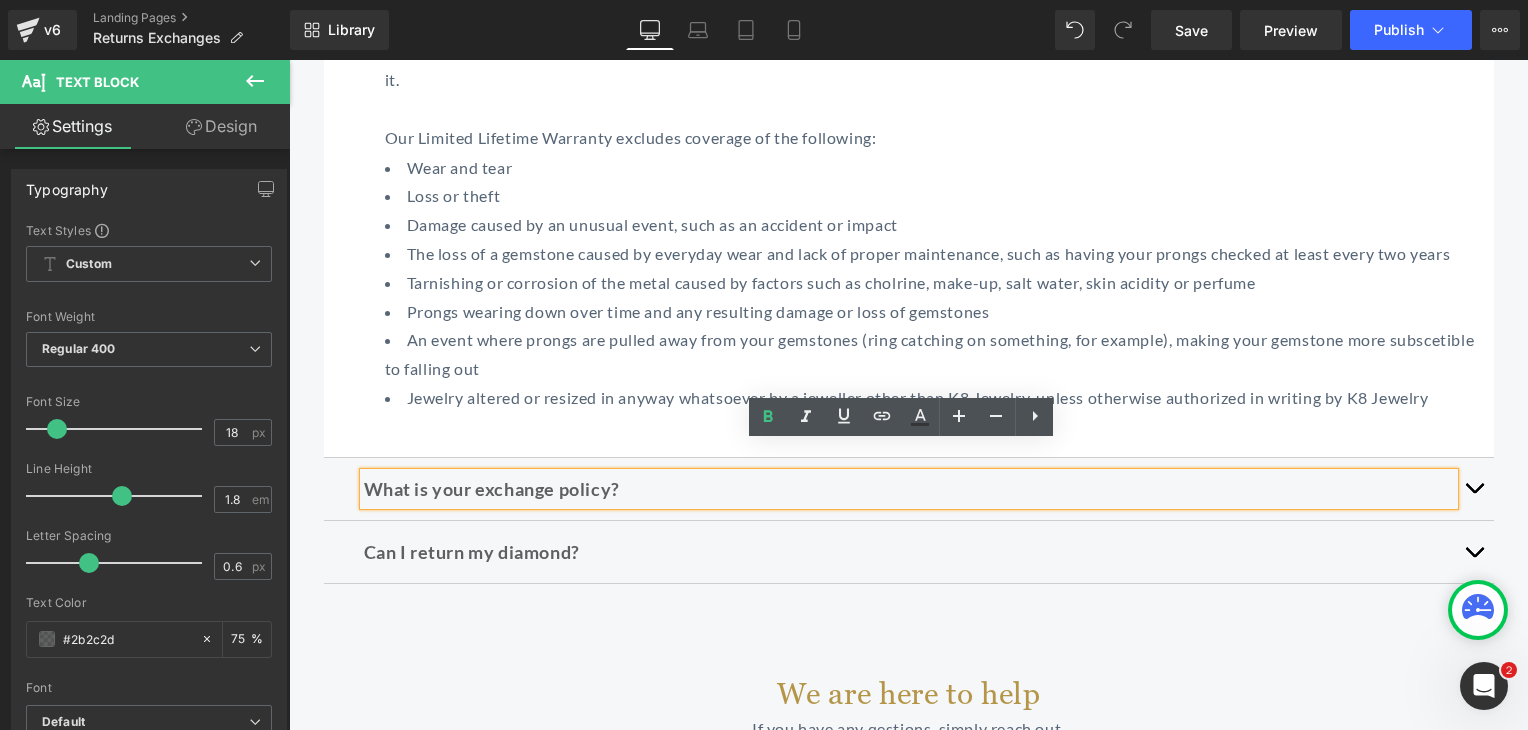 click at bounding box center [1474, 489] 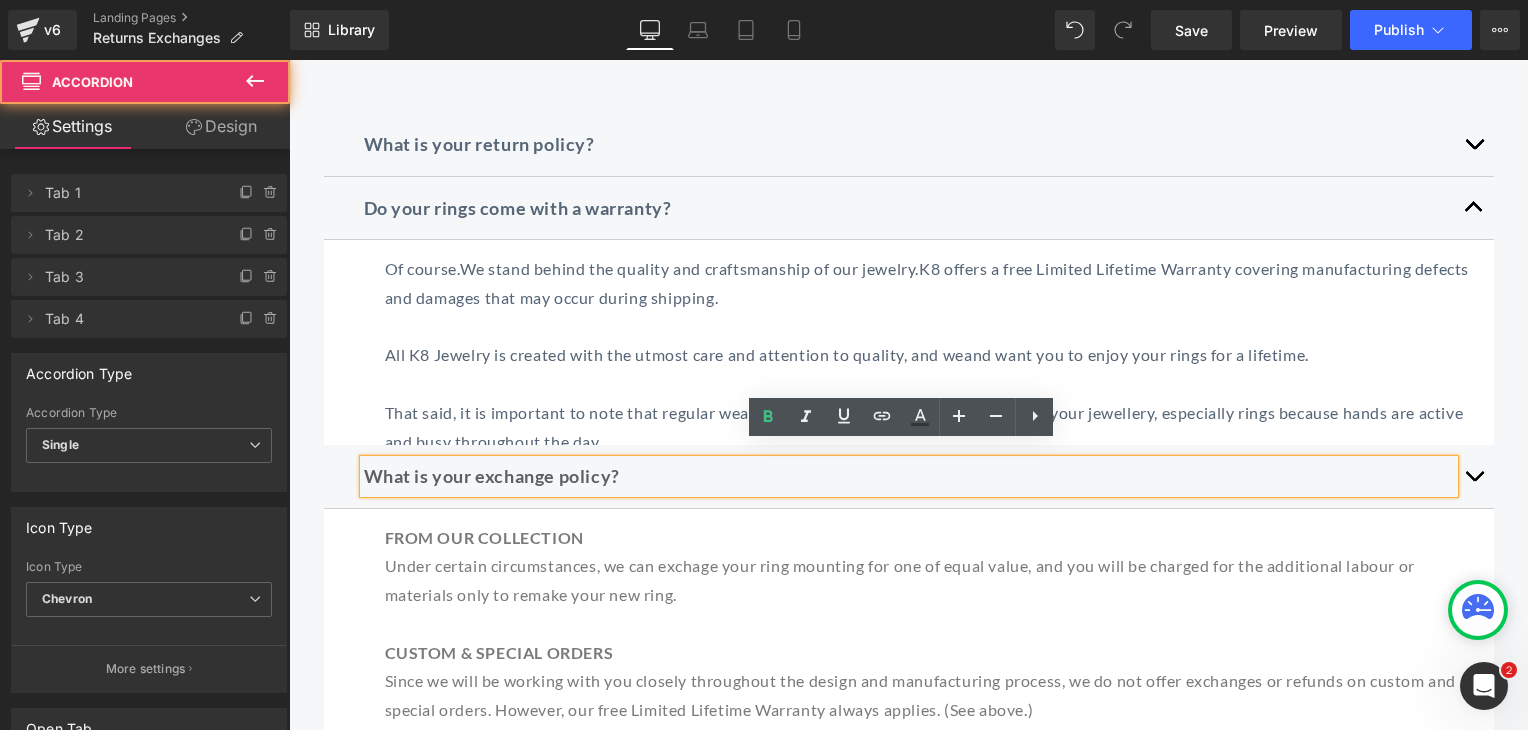 scroll, scrollTop: 268, scrollLeft: 0, axis: vertical 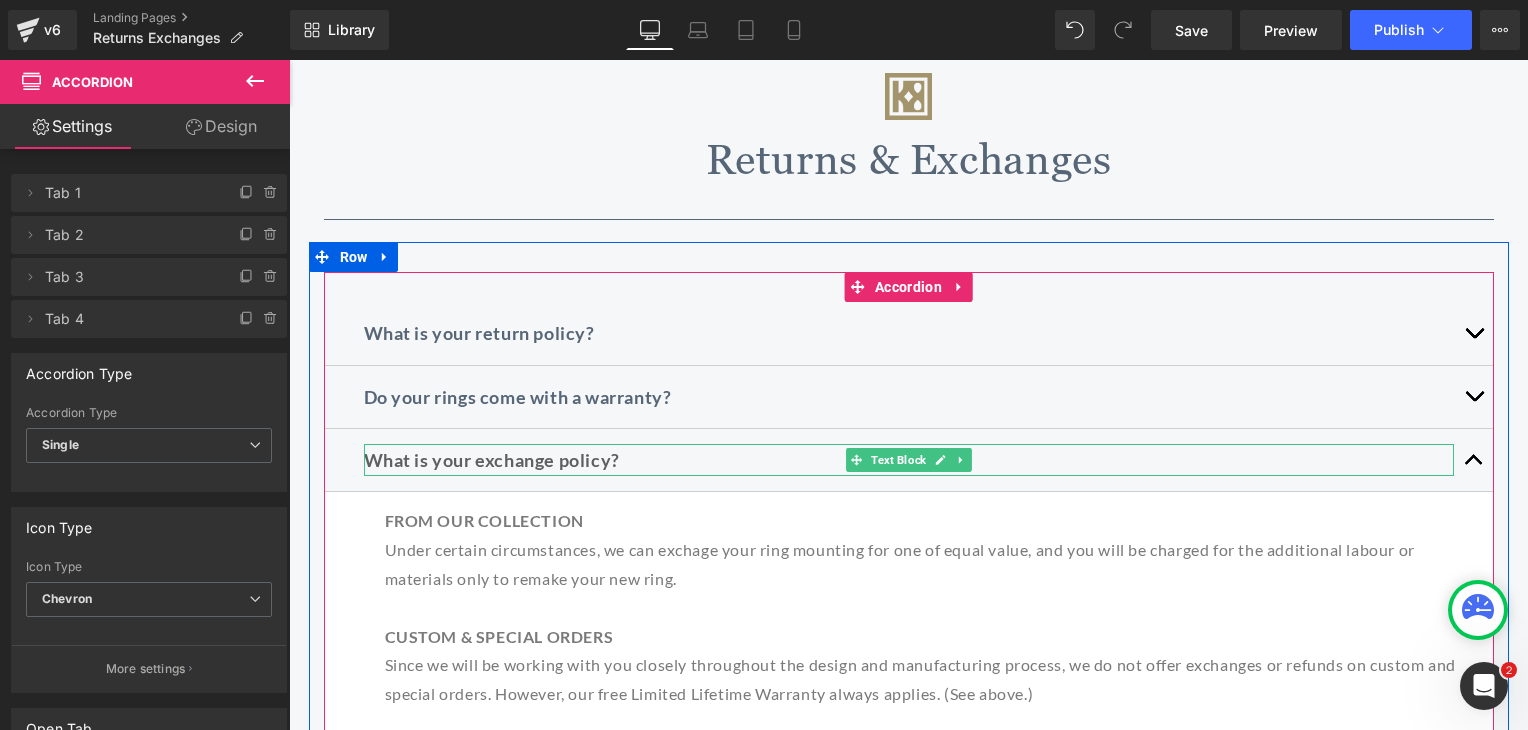 click on "What is your exchange policy?" at bounding box center [492, 460] 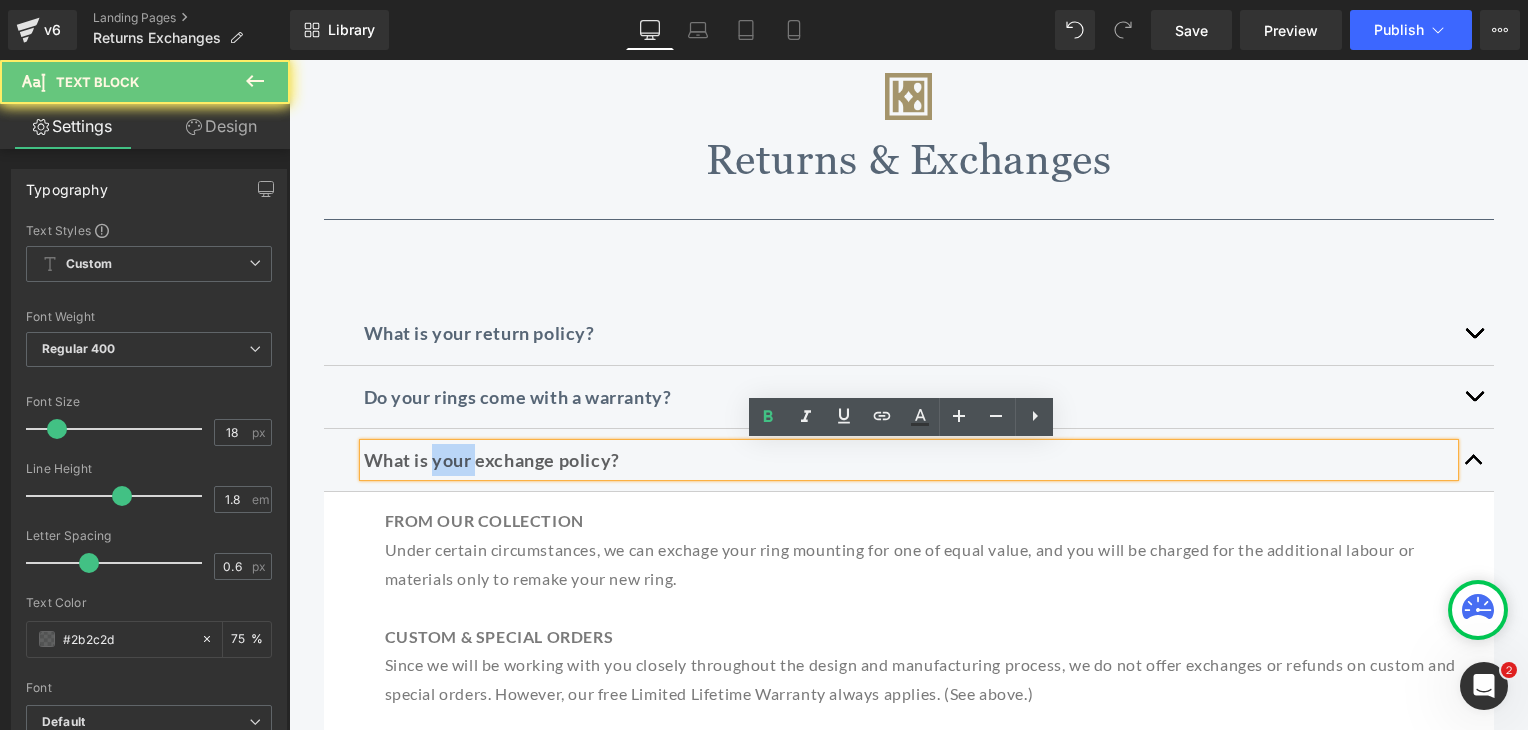 click on "What is your exchange policy?" at bounding box center (492, 460) 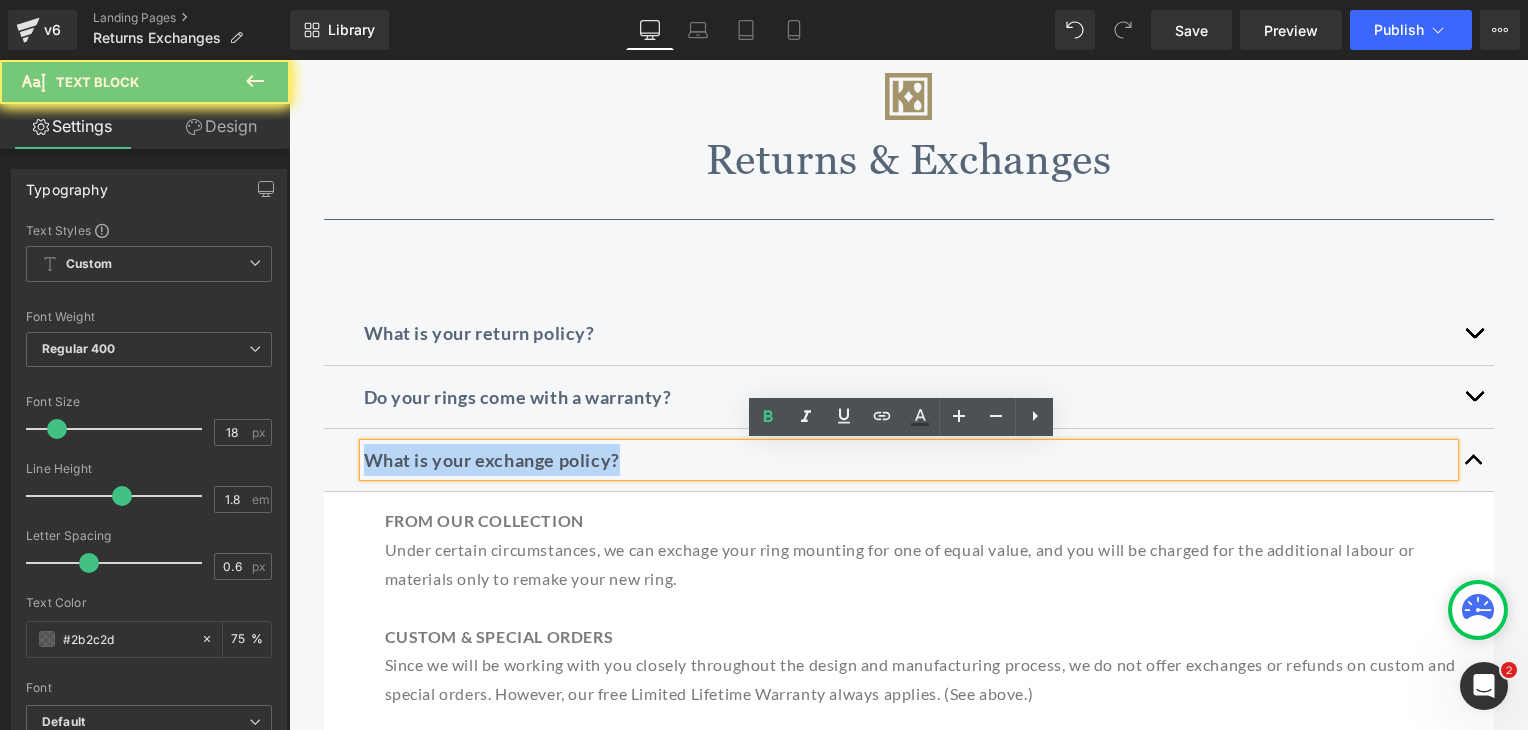 click on "What is your exchange policy?" at bounding box center [492, 460] 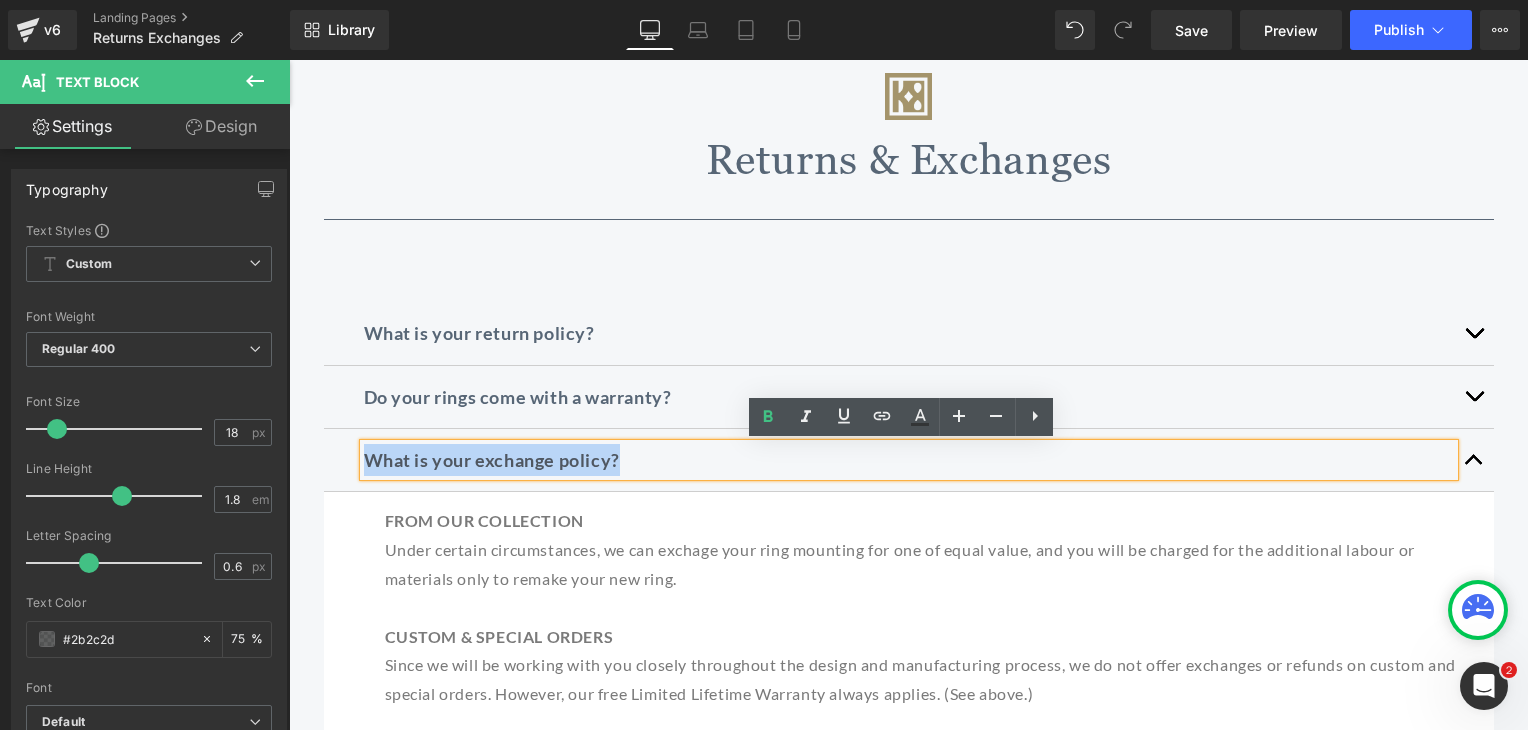 copy on "What is your exchange policy?" 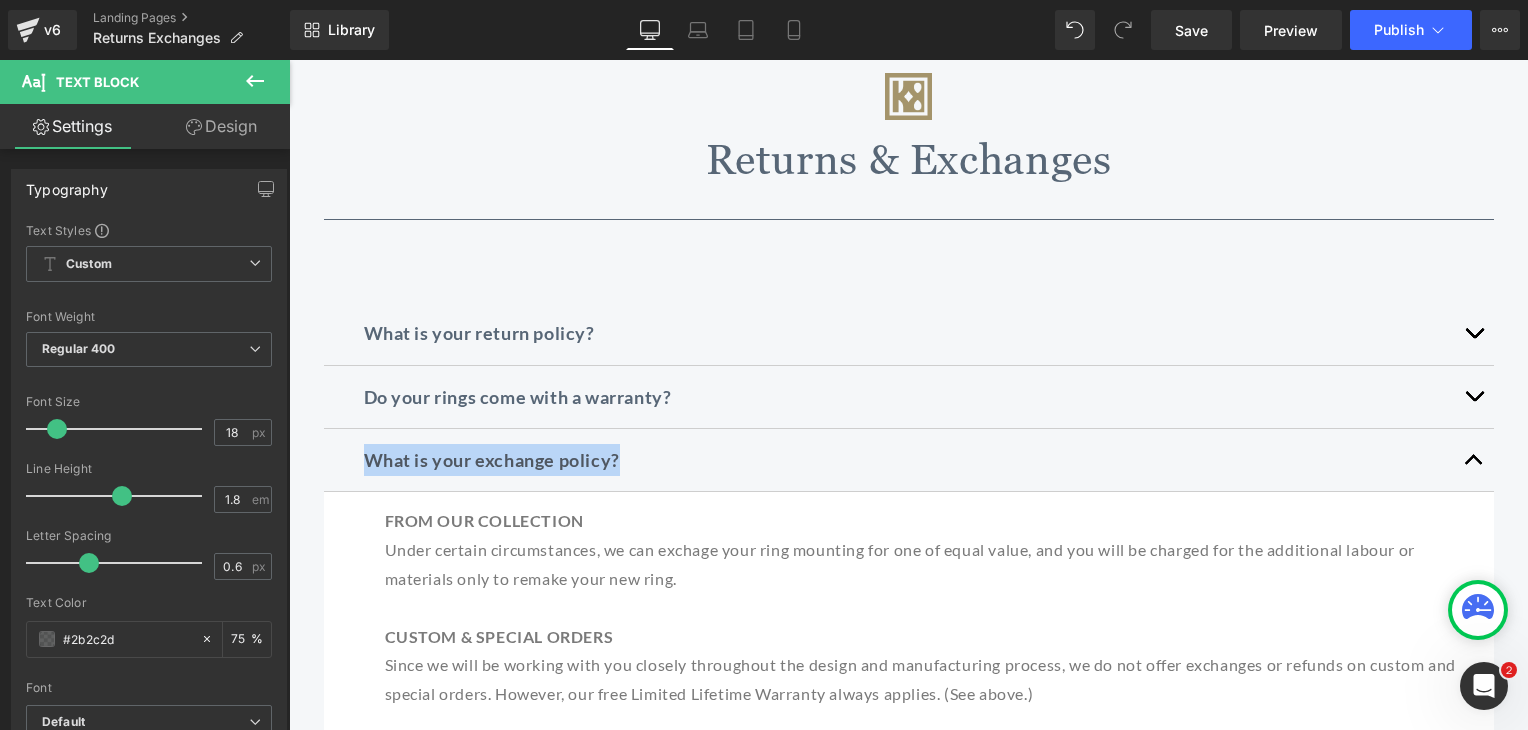 click on "Under certain circumstances, we can exchage your ring mounting for one of equal value, and you will be charged for the additional labour or materials only to remake your new ring." at bounding box center (932, 565) 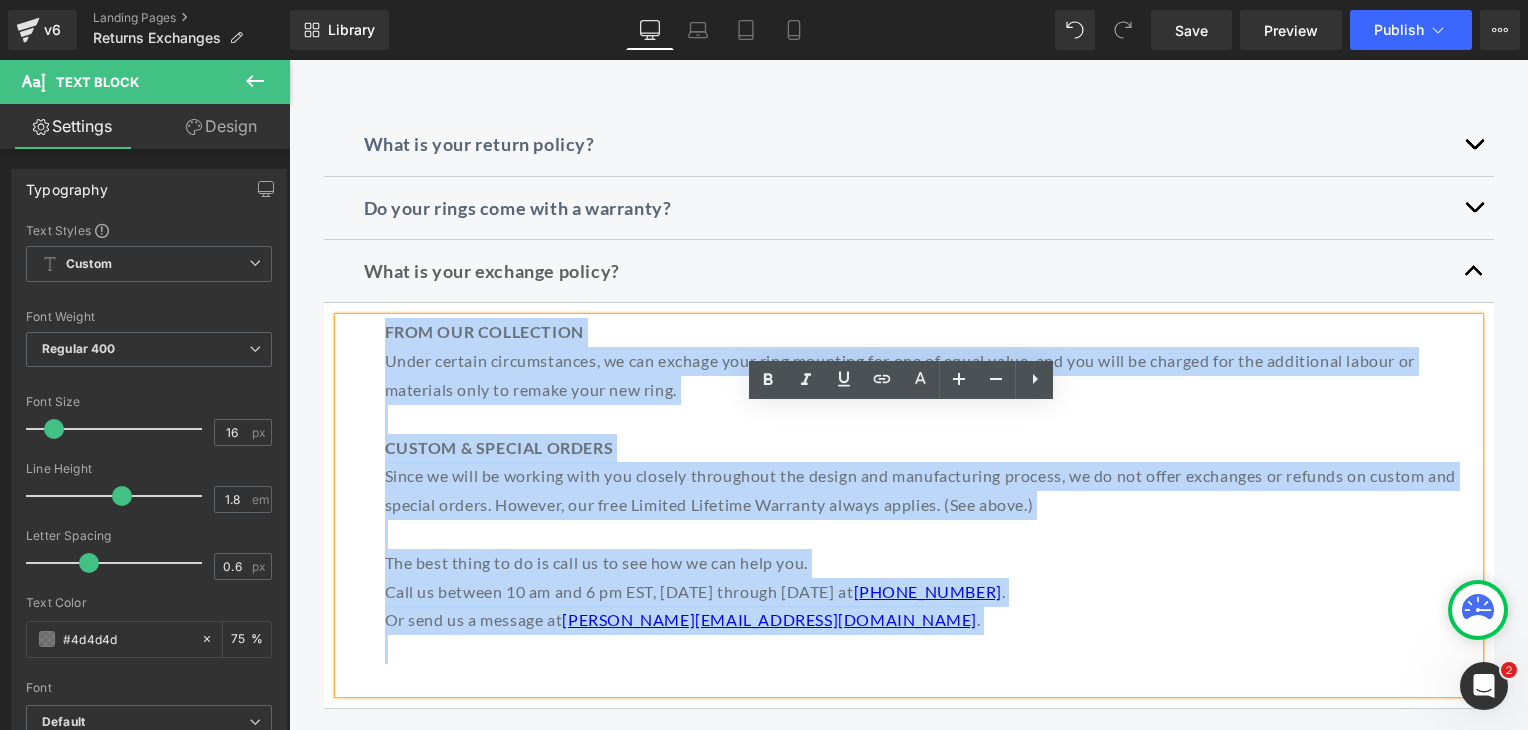 scroll, scrollTop: 468, scrollLeft: 0, axis: vertical 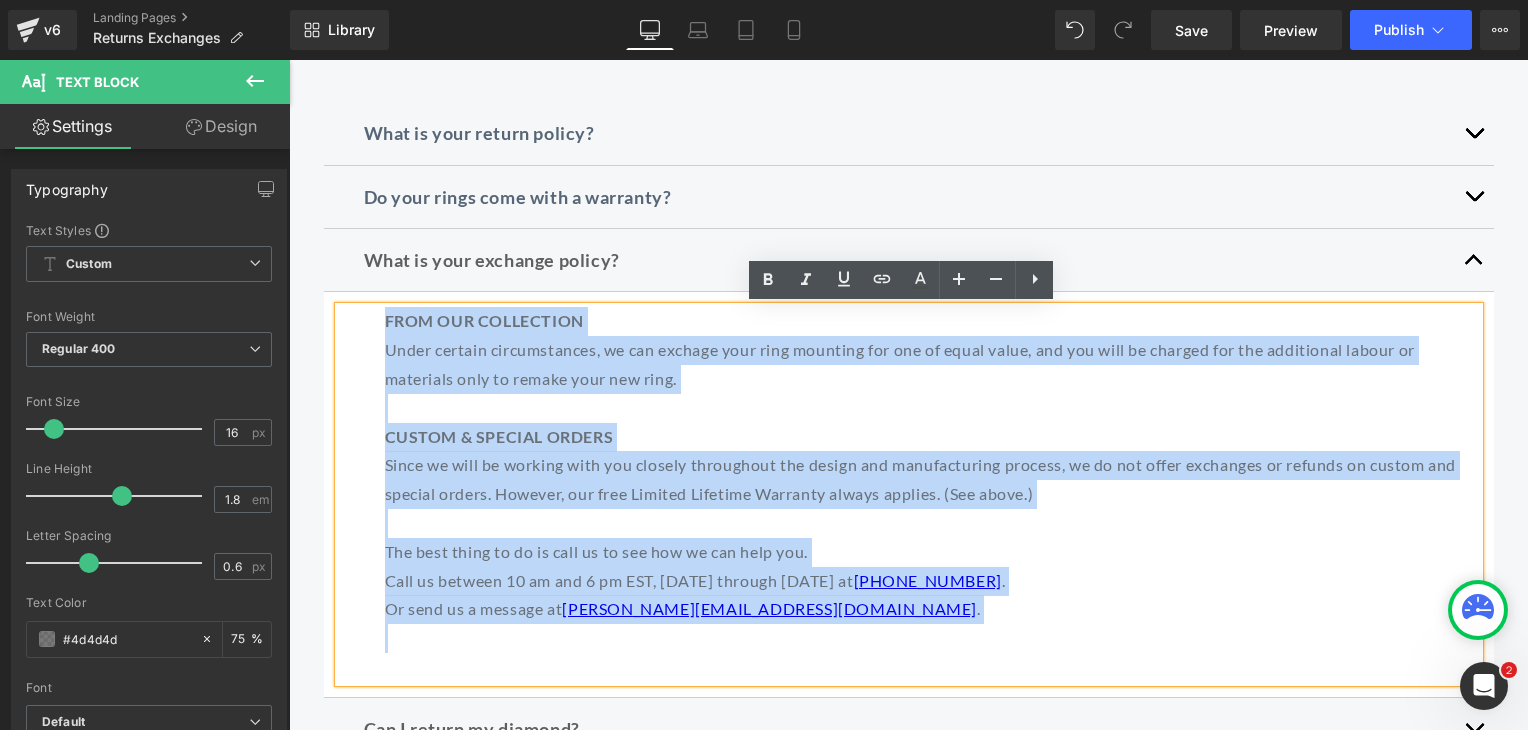 drag, startPoint x: 376, startPoint y: 520, endPoint x: 664, endPoint y: 650, distance: 315.98102 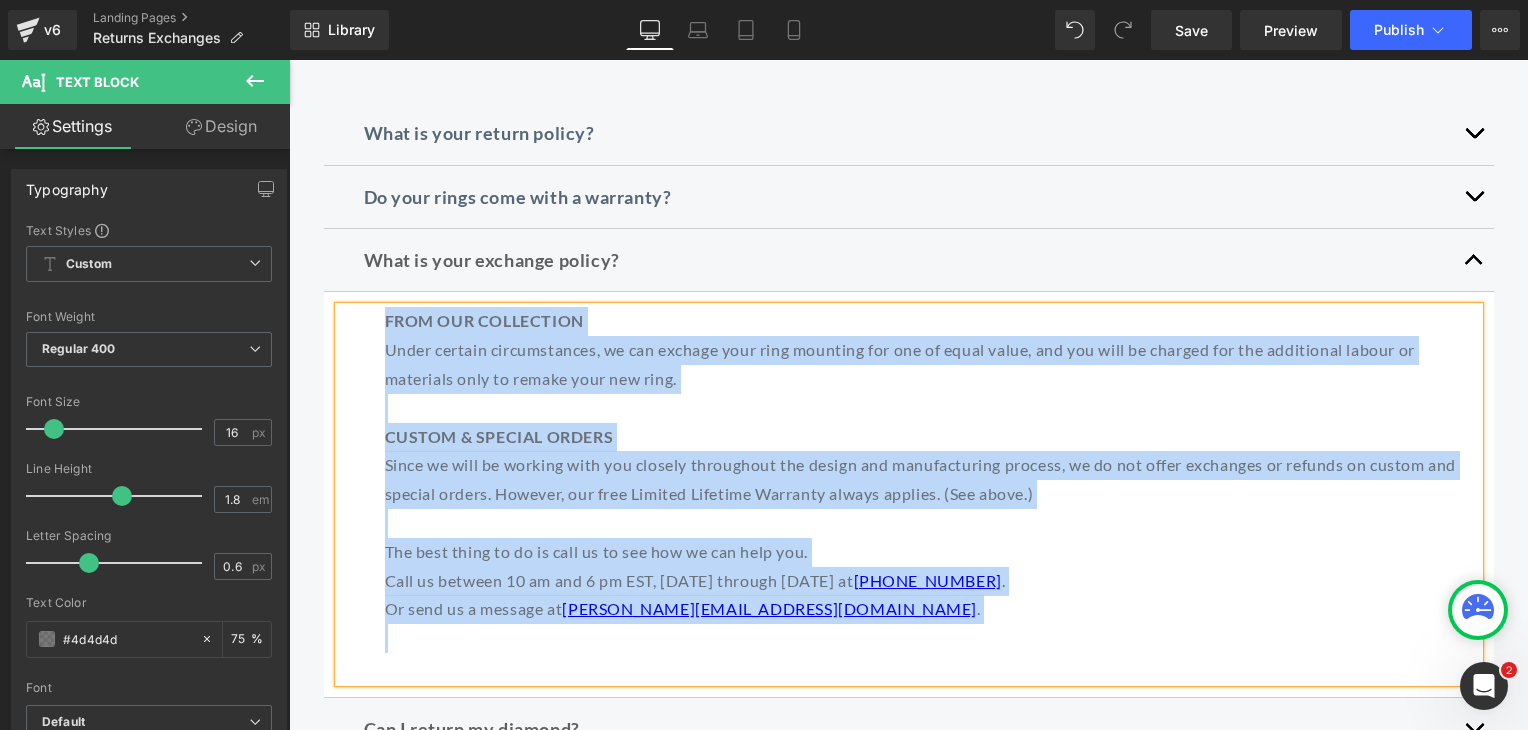 click at bounding box center (932, 408) 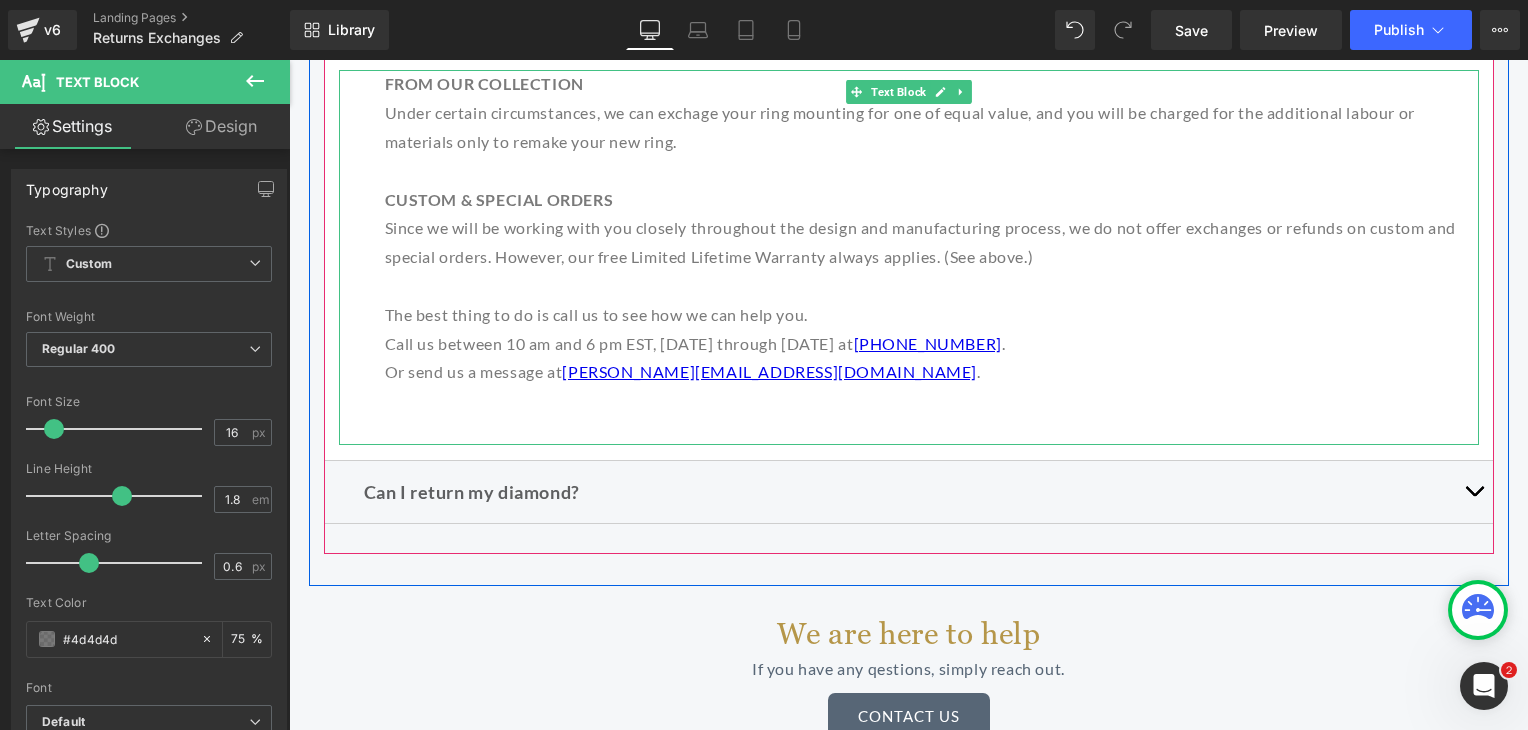 scroll, scrollTop: 768, scrollLeft: 0, axis: vertical 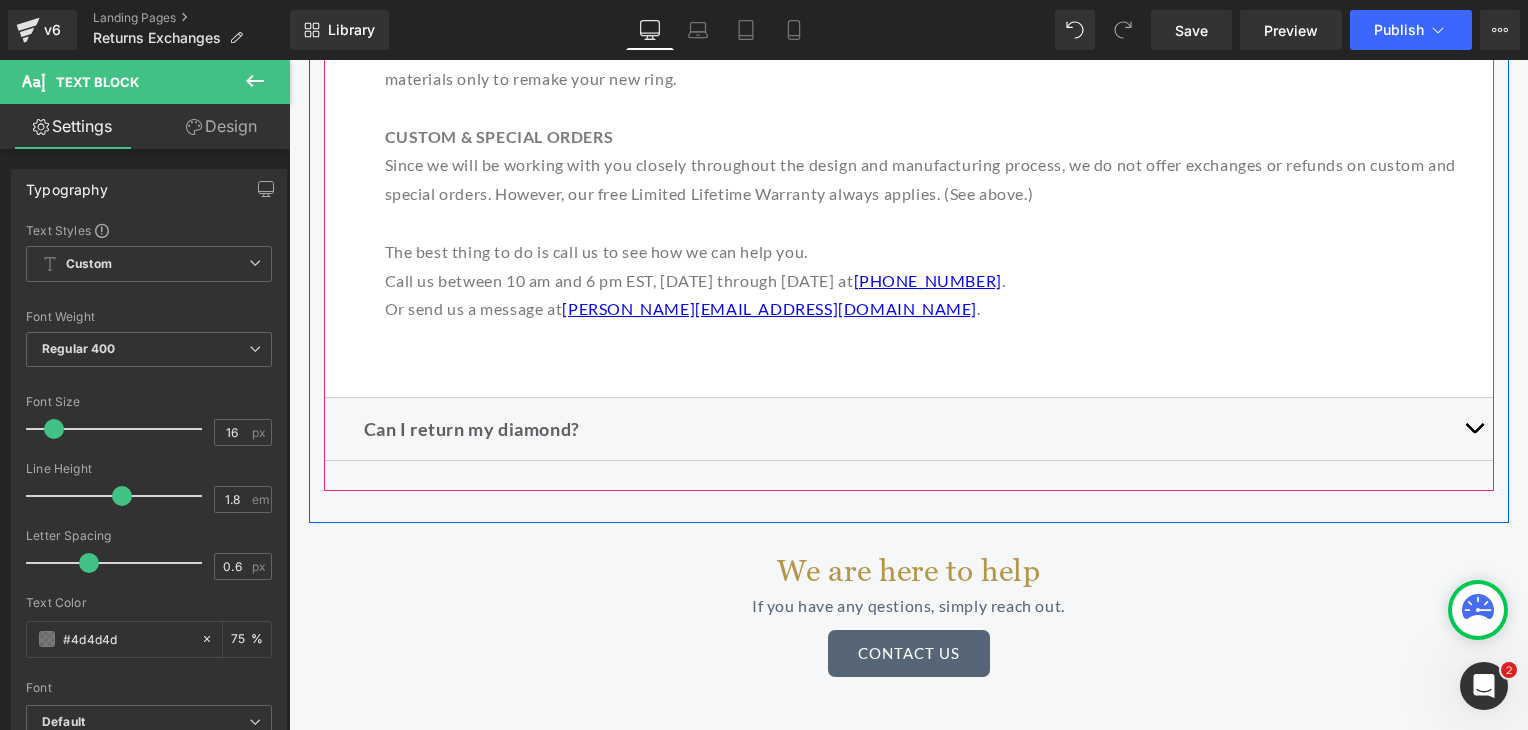 click at bounding box center [1474, 429] 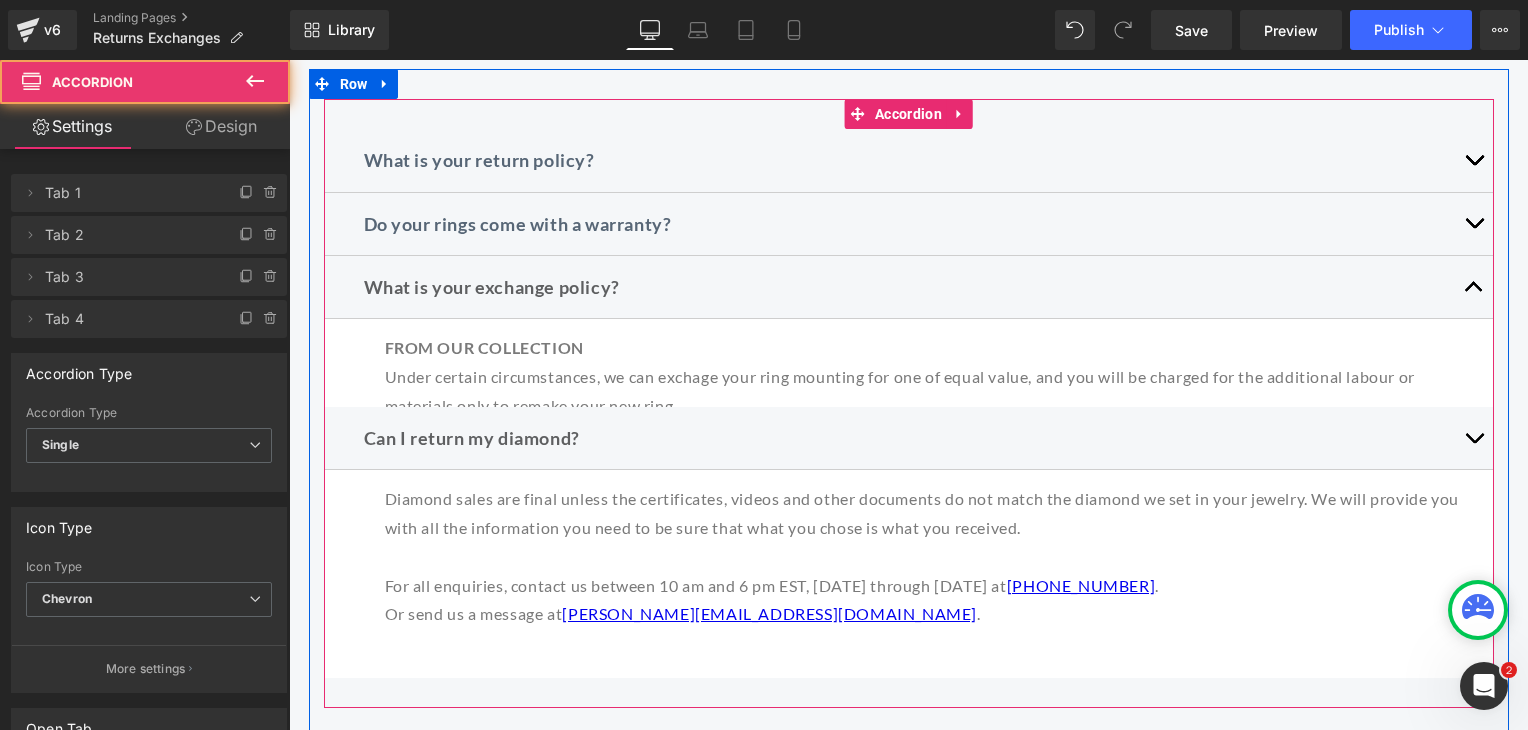 scroll, scrollTop: 363, scrollLeft: 0, axis: vertical 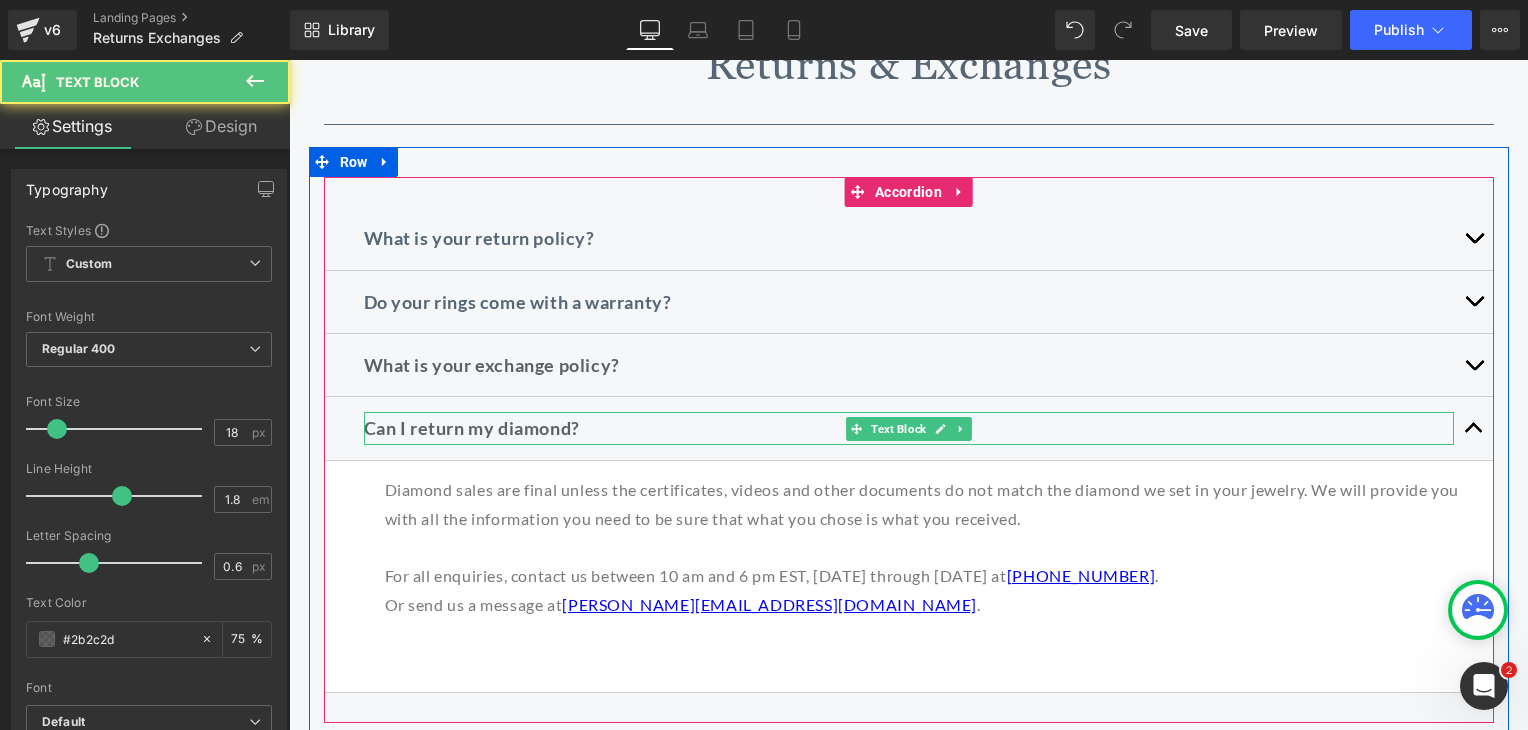 click on "Can I return my diamond?" at bounding box center (472, 428) 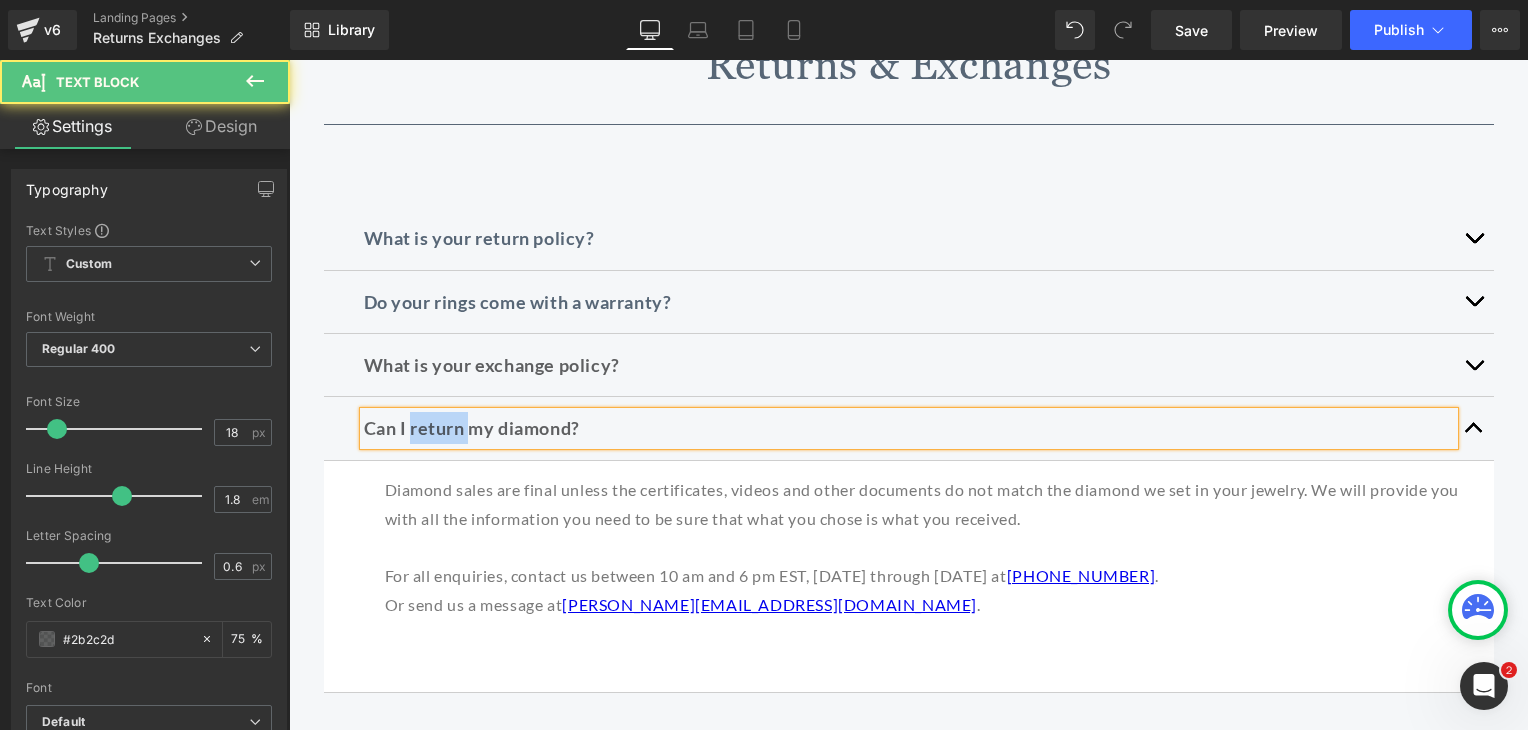click on "Can I return my diamond?" at bounding box center [472, 428] 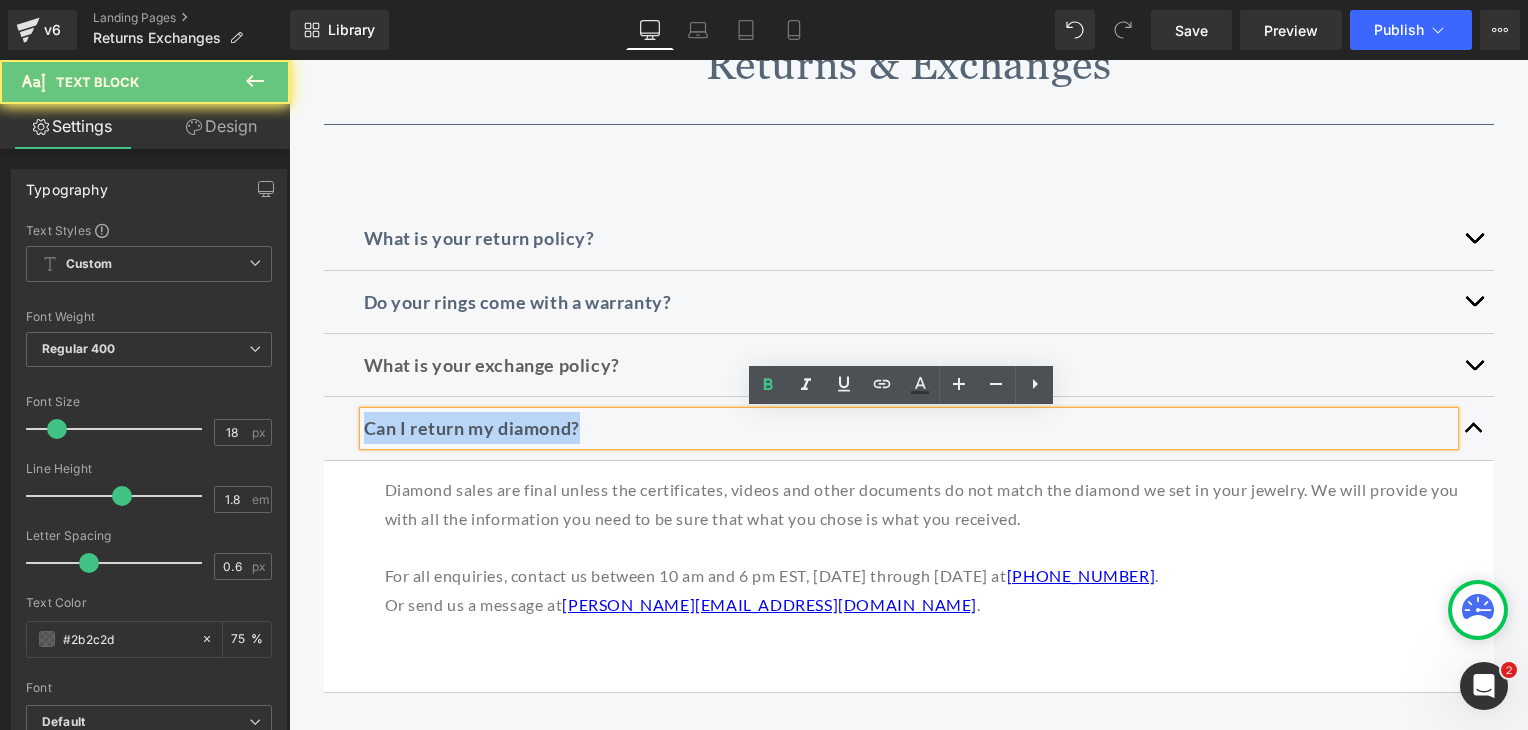 click on "Can I return my diamond?" at bounding box center (472, 428) 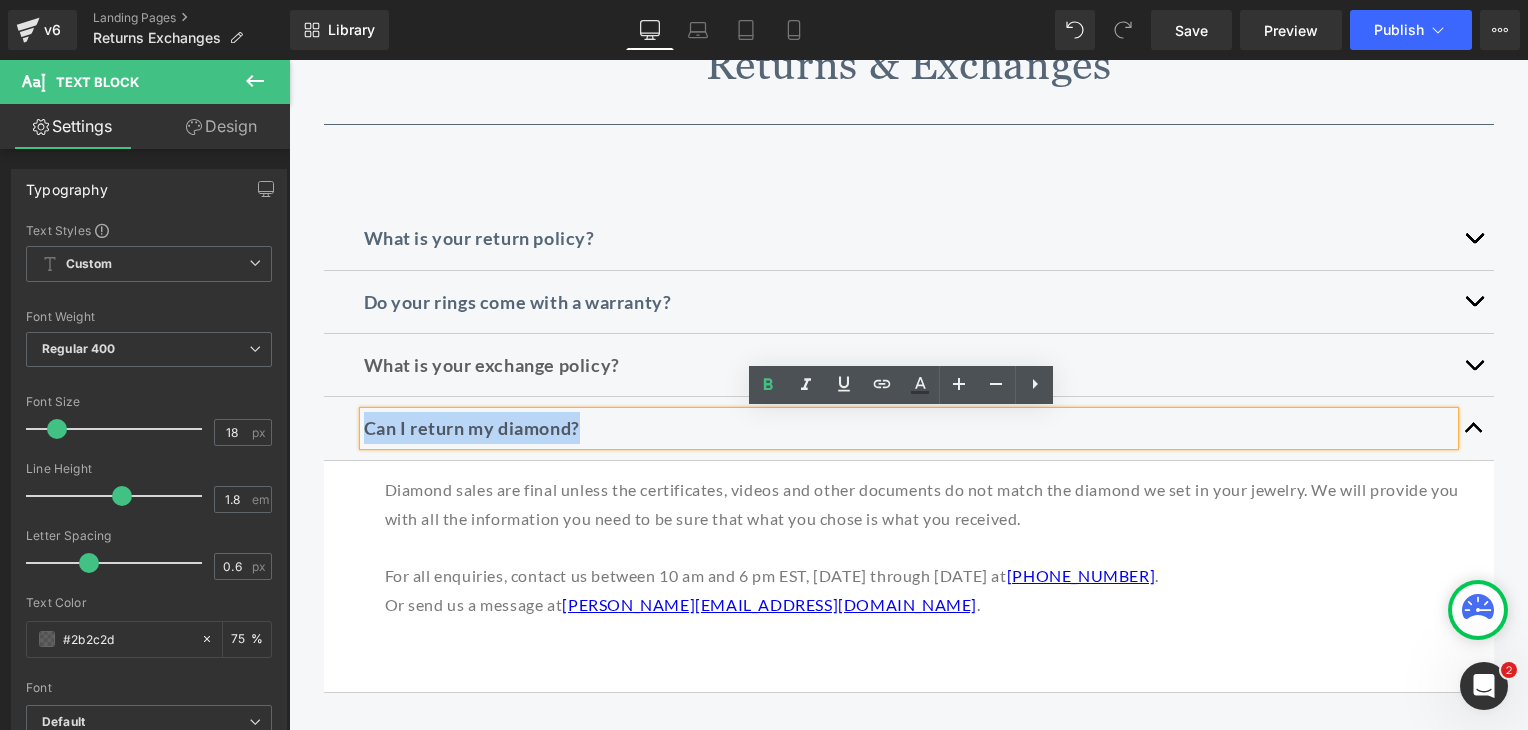 copy on "Can I return my diamond?" 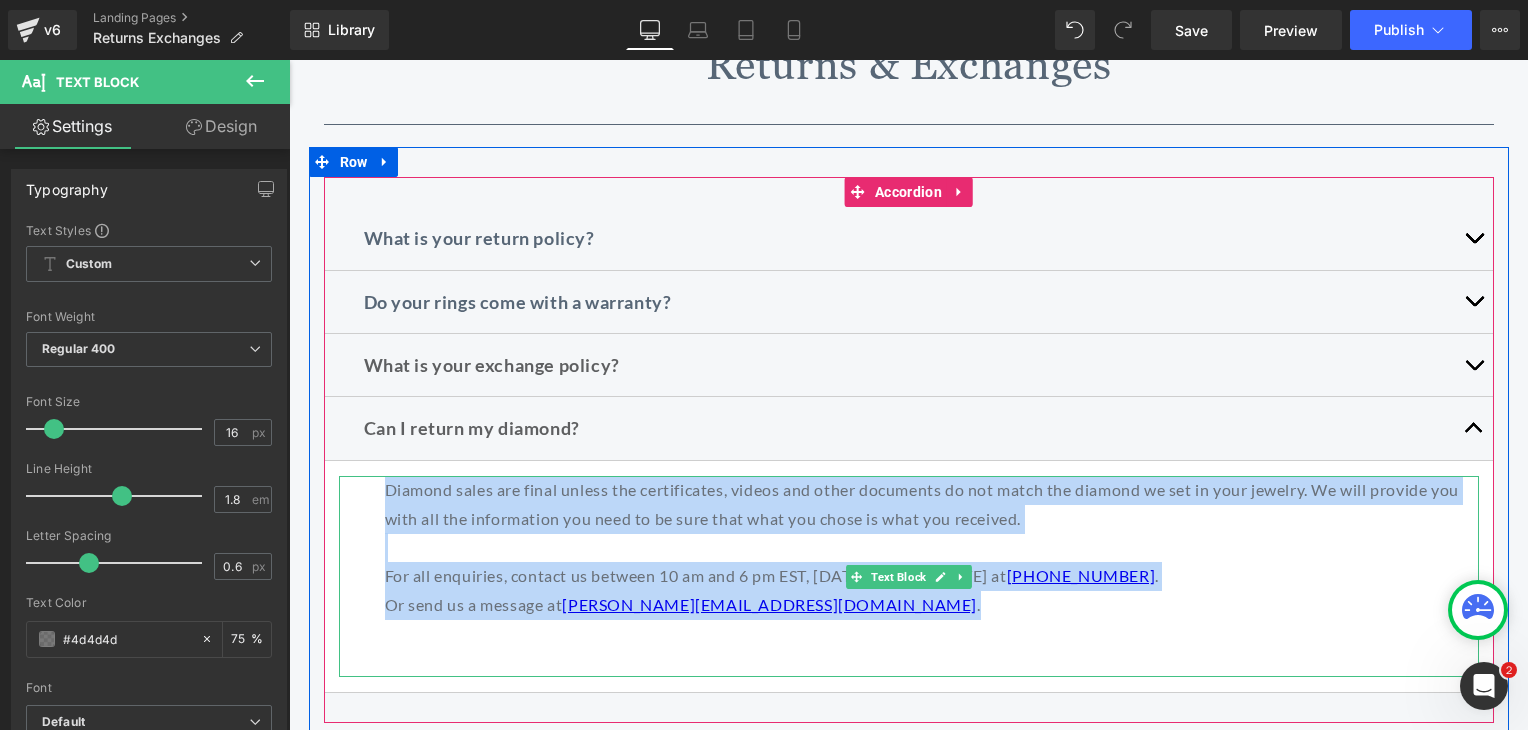 drag, startPoint x: 379, startPoint y: 492, endPoint x: 780, endPoint y: 593, distance: 413.5239 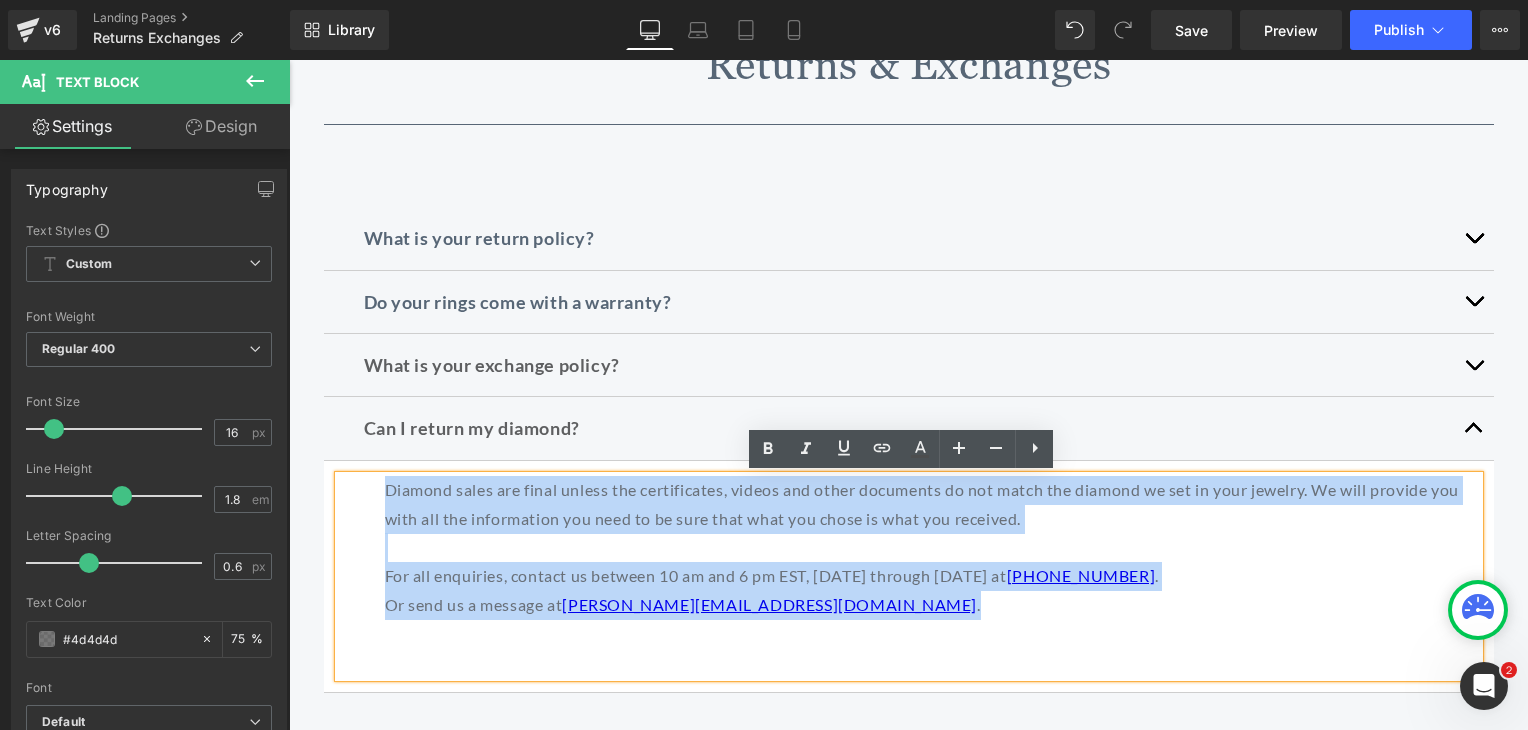 copy on "Diamond sales are final unless the certificates, videos and other documents do not match the diamond we set in your jewelry. We will provide you with all the information you need to be sure that what you chose is what you received.  For all enquiries, contact us between 10 am and 6 pm EST, [DATE] through [DATE] at  [PHONE_NUMBER] .  Or send us a message at  [PERSON_NAME][EMAIL_ADDRESS][DOMAIN_NAME] ." 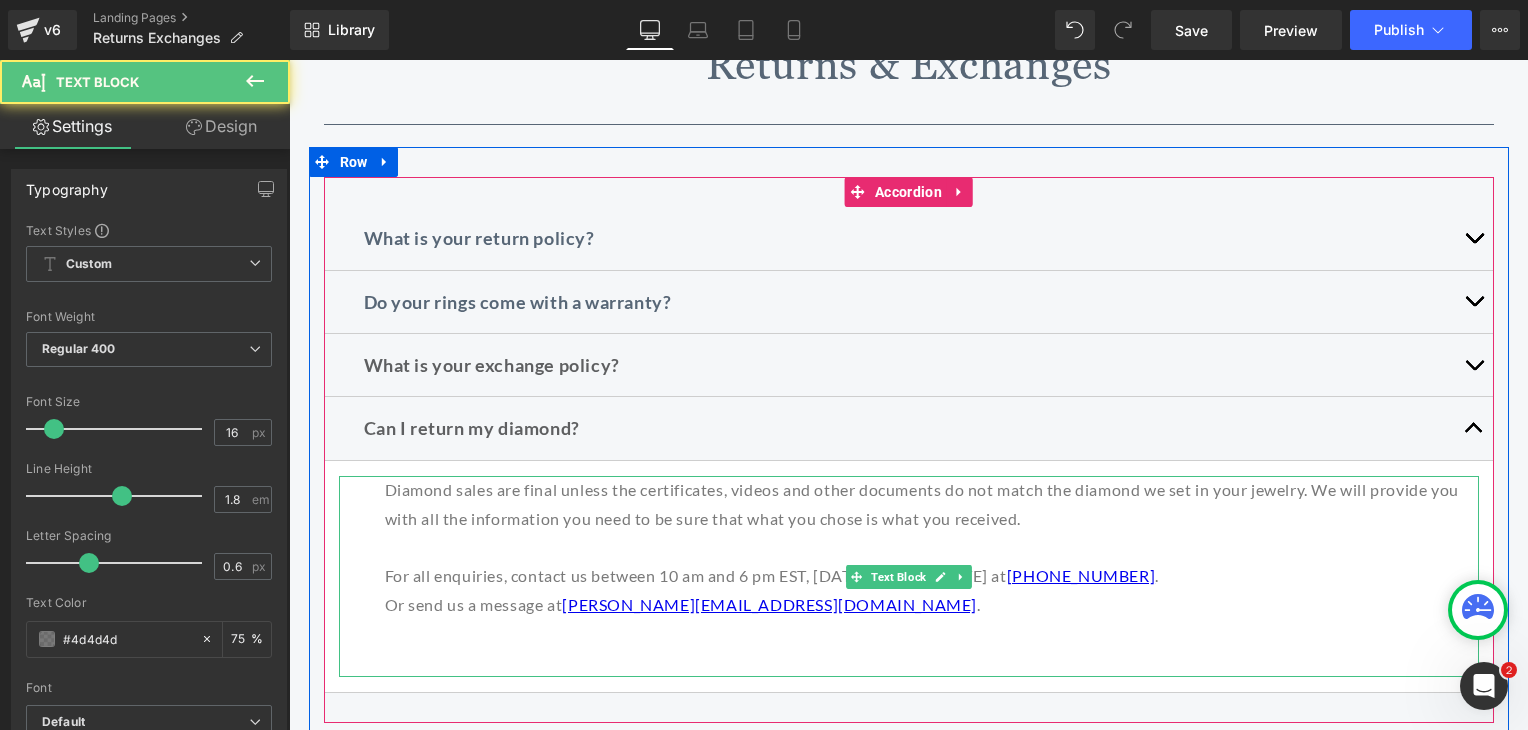 click at bounding box center (932, 663) 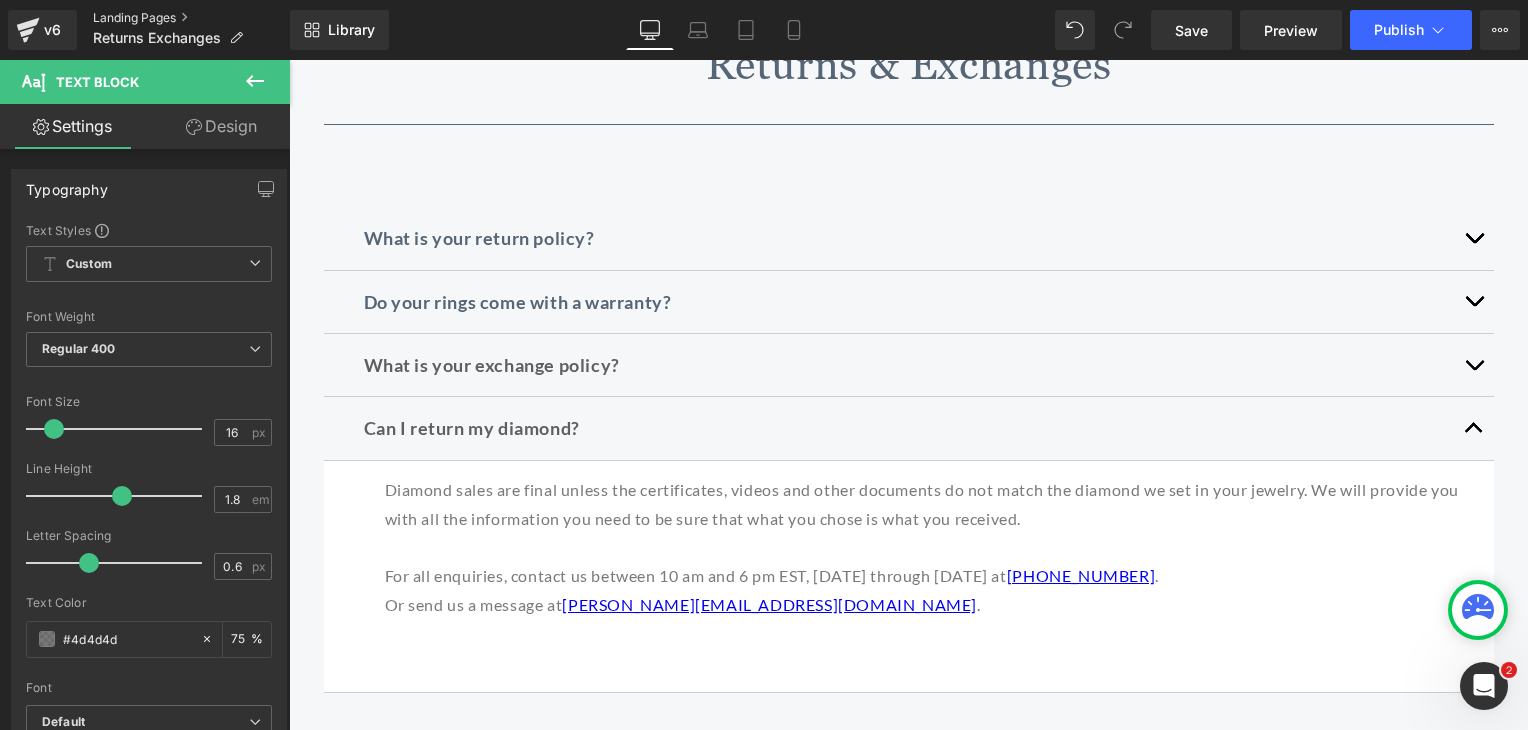click on "Landing Pages" at bounding box center [191, 18] 